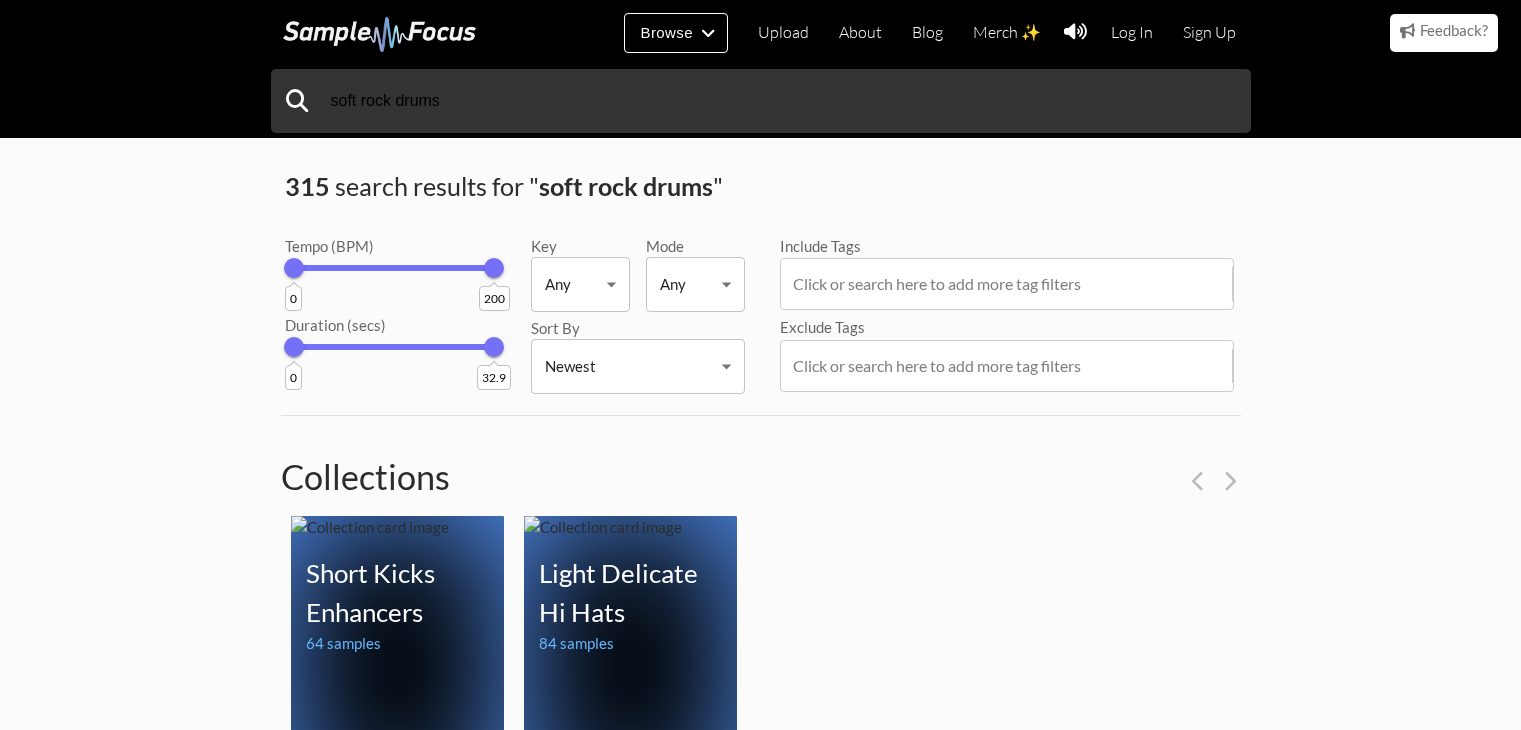 scroll, scrollTop: 2166, scrollLeft: 0, axis: vertical 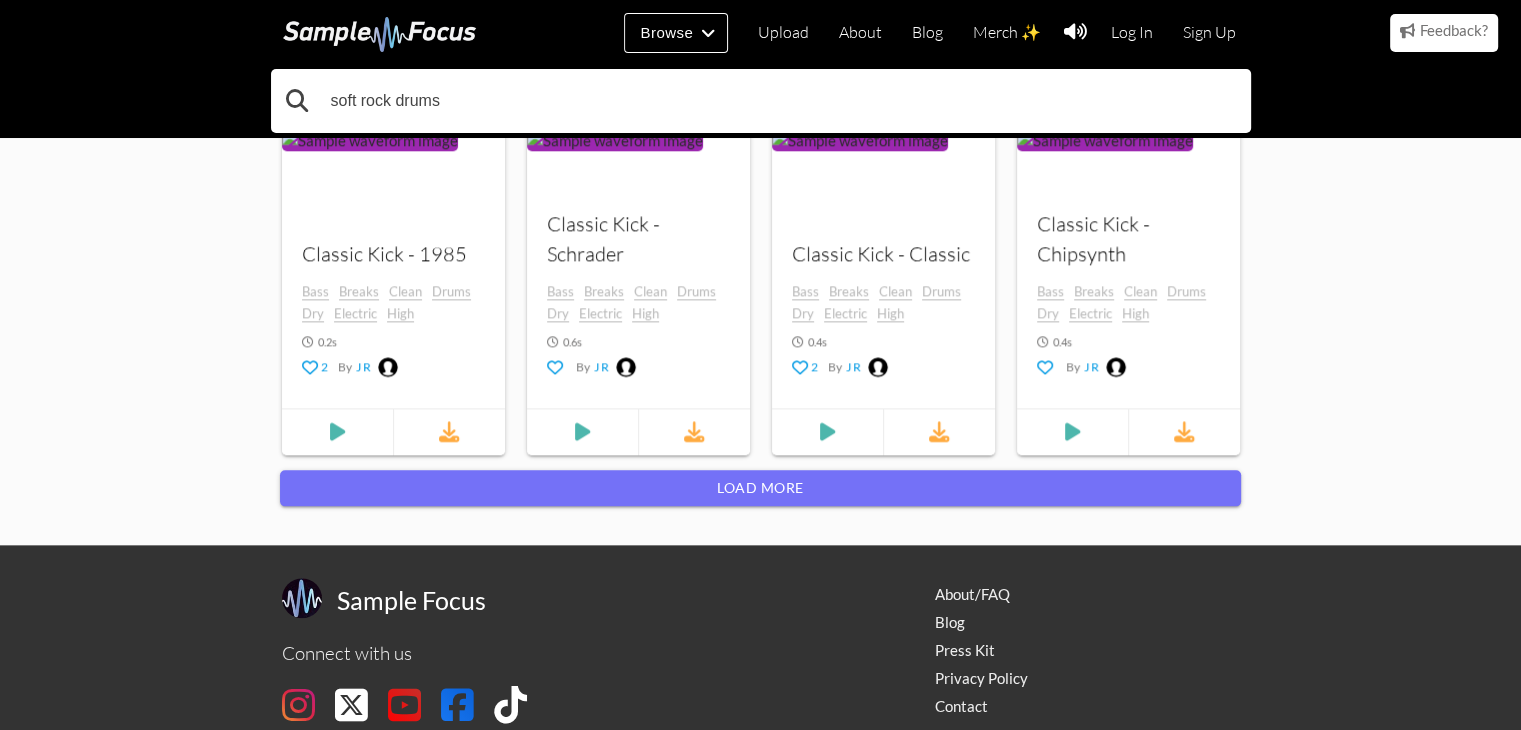 click on "soft rock drums" at bounding box center [761, 101] 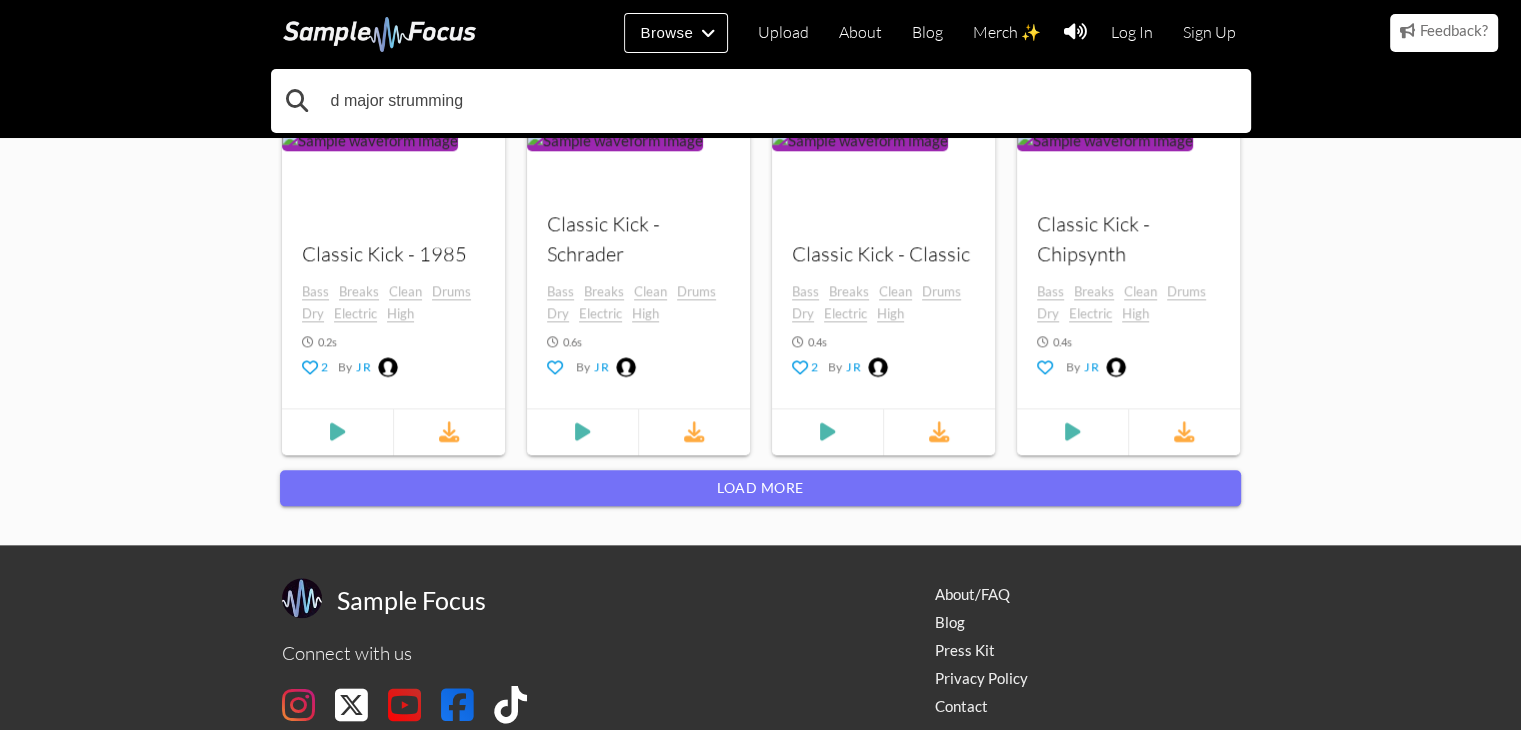 type on "d major strumming" 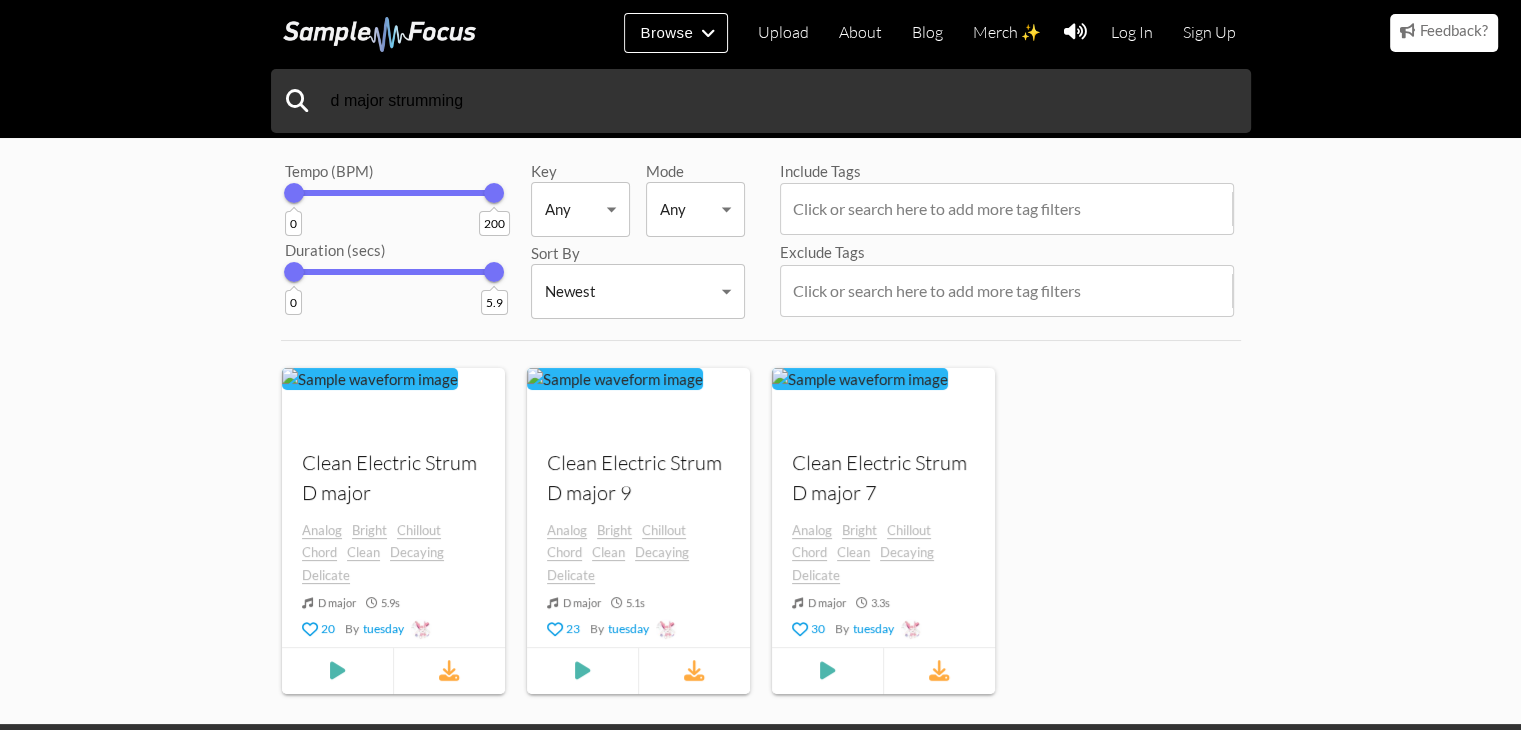 scroll, scrollTop: 0, scrollLeft: 0, axis: both 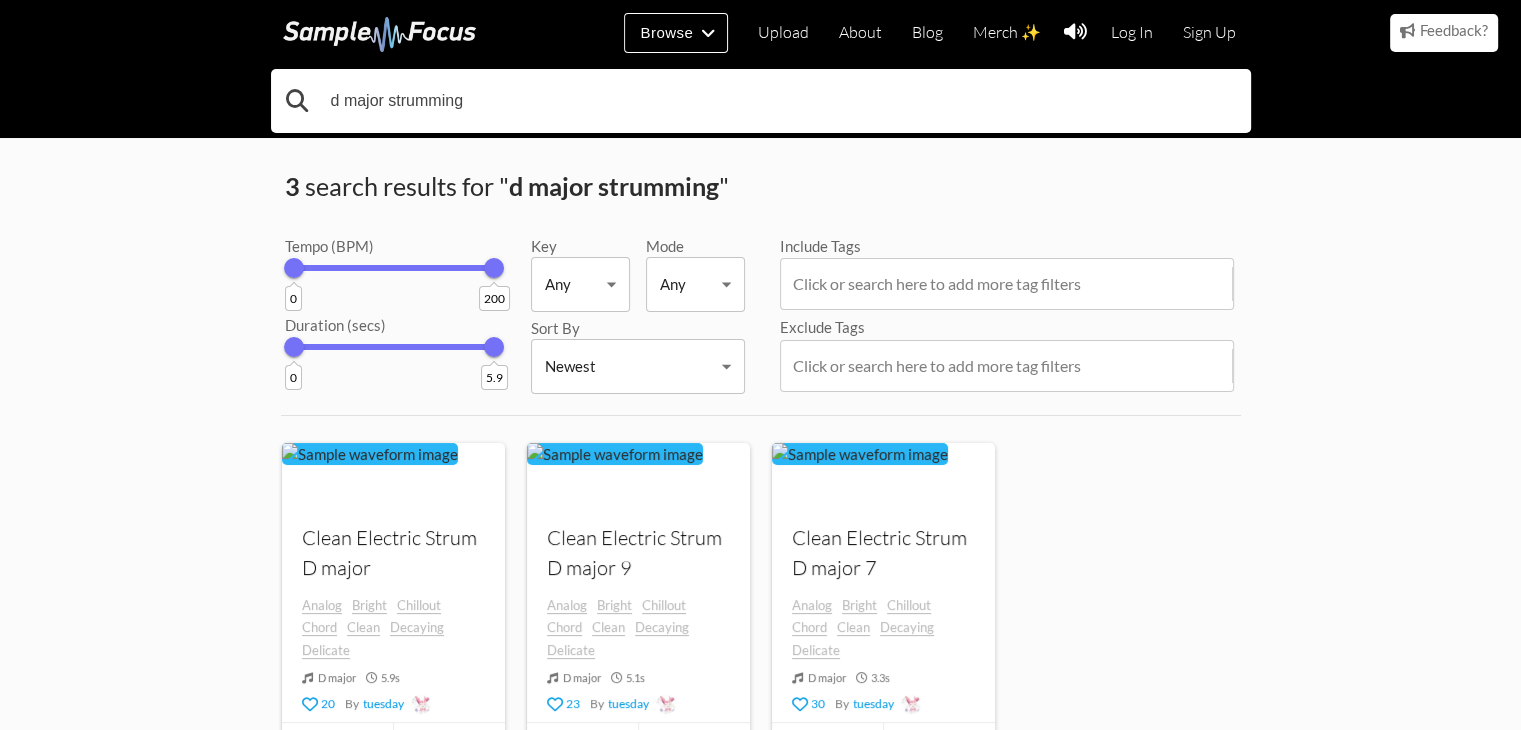 click on "d major strumming" at bounding box center [761, 101] 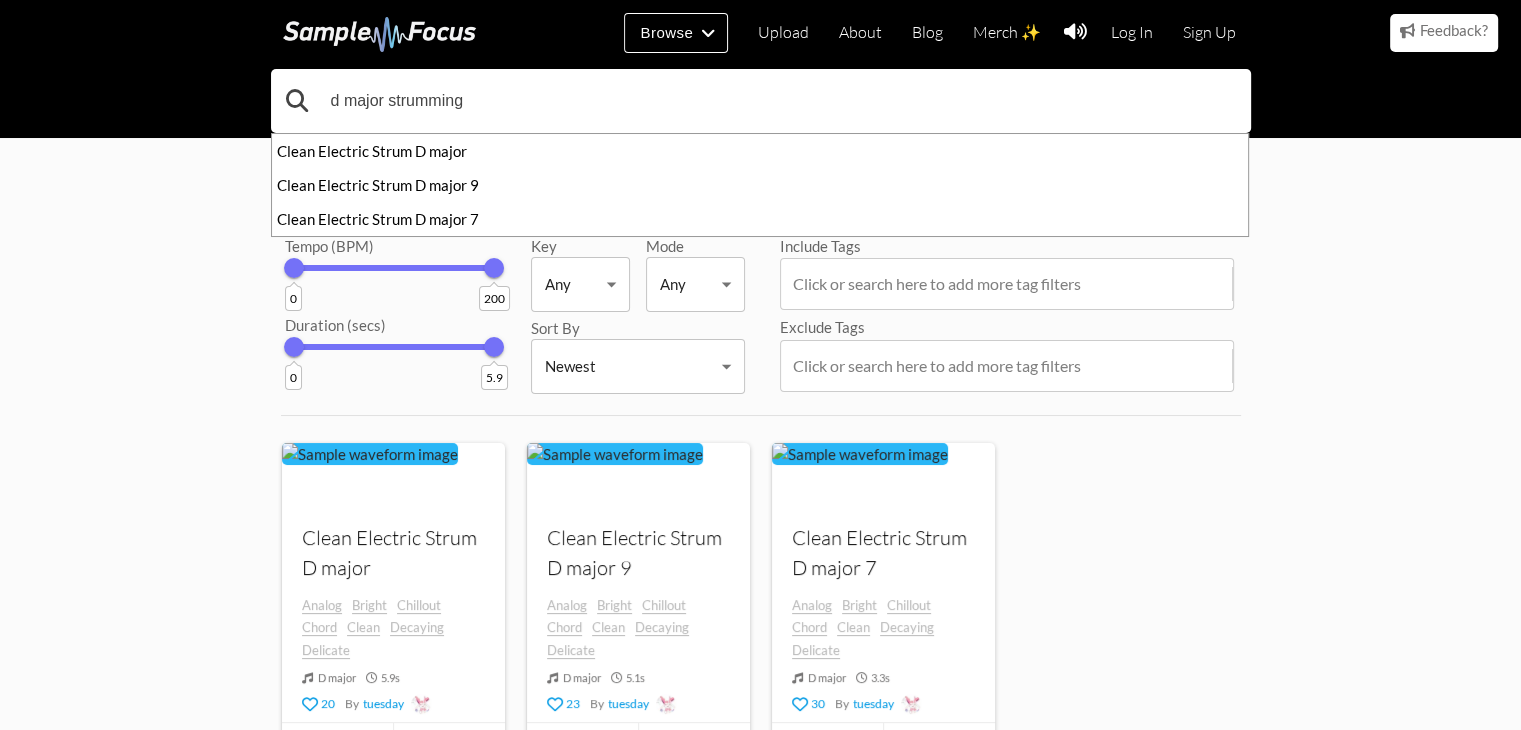 click on "d major strumming" at bounding box center [761, 101] 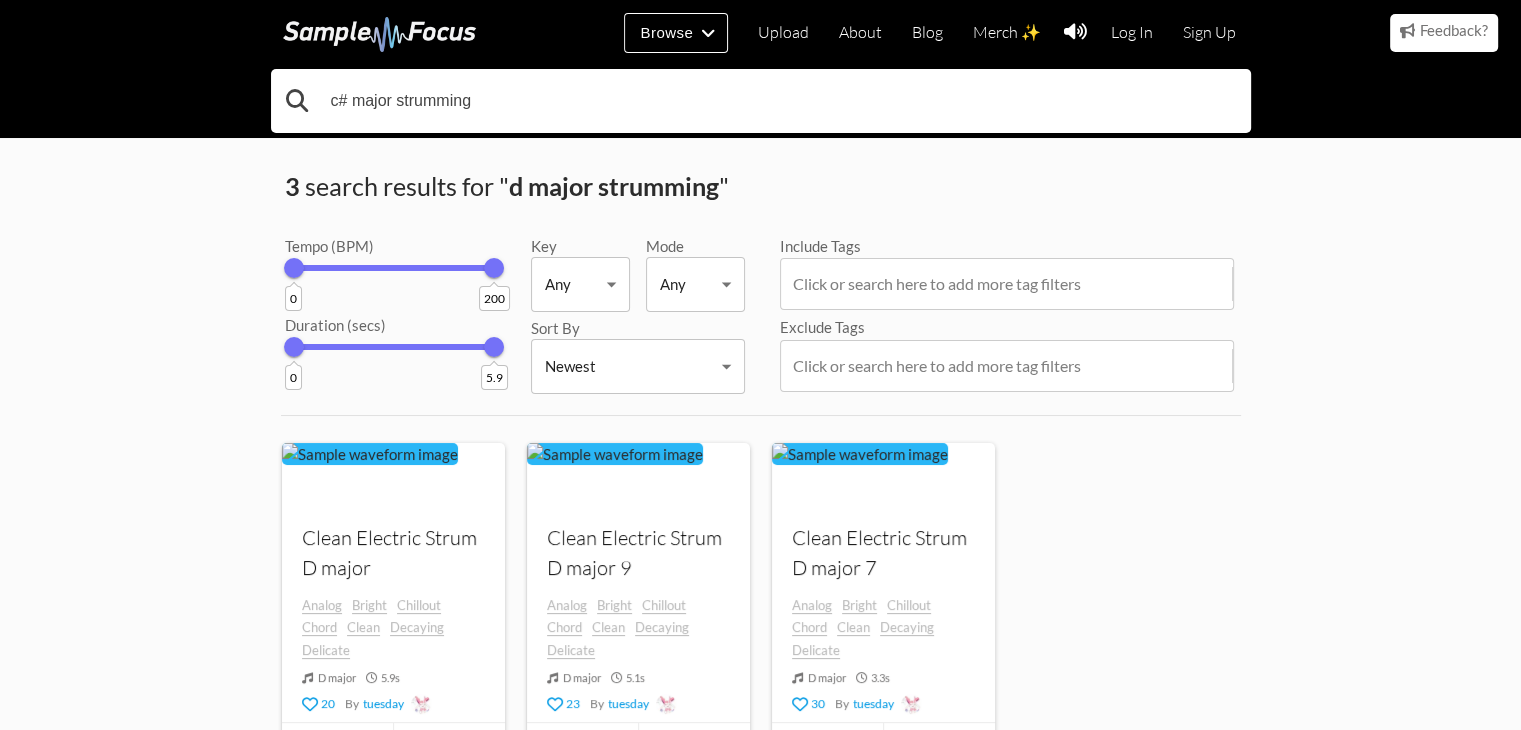 type on "c# major strumming" 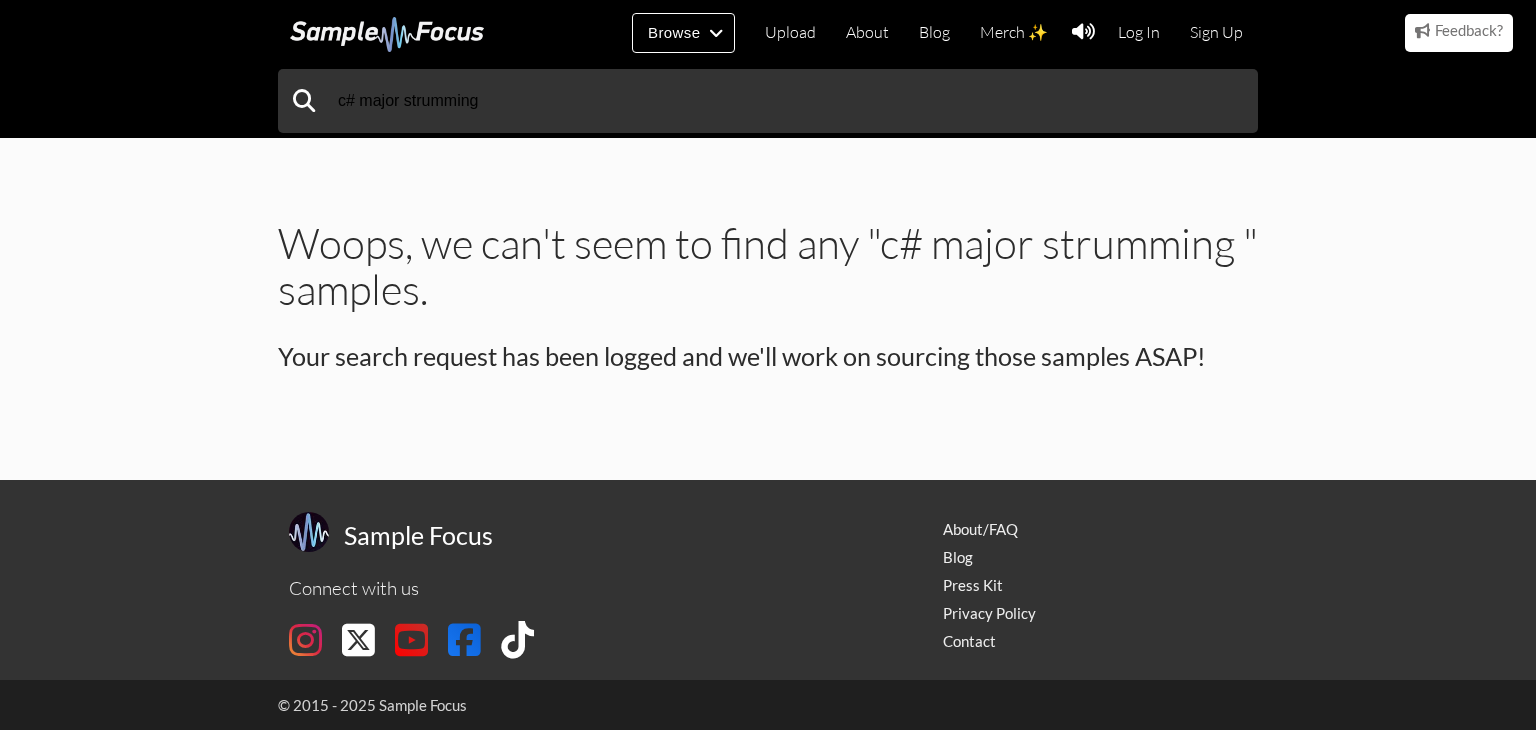 scroll, scrollTop: 0, scrollLeft: 0, axis: both 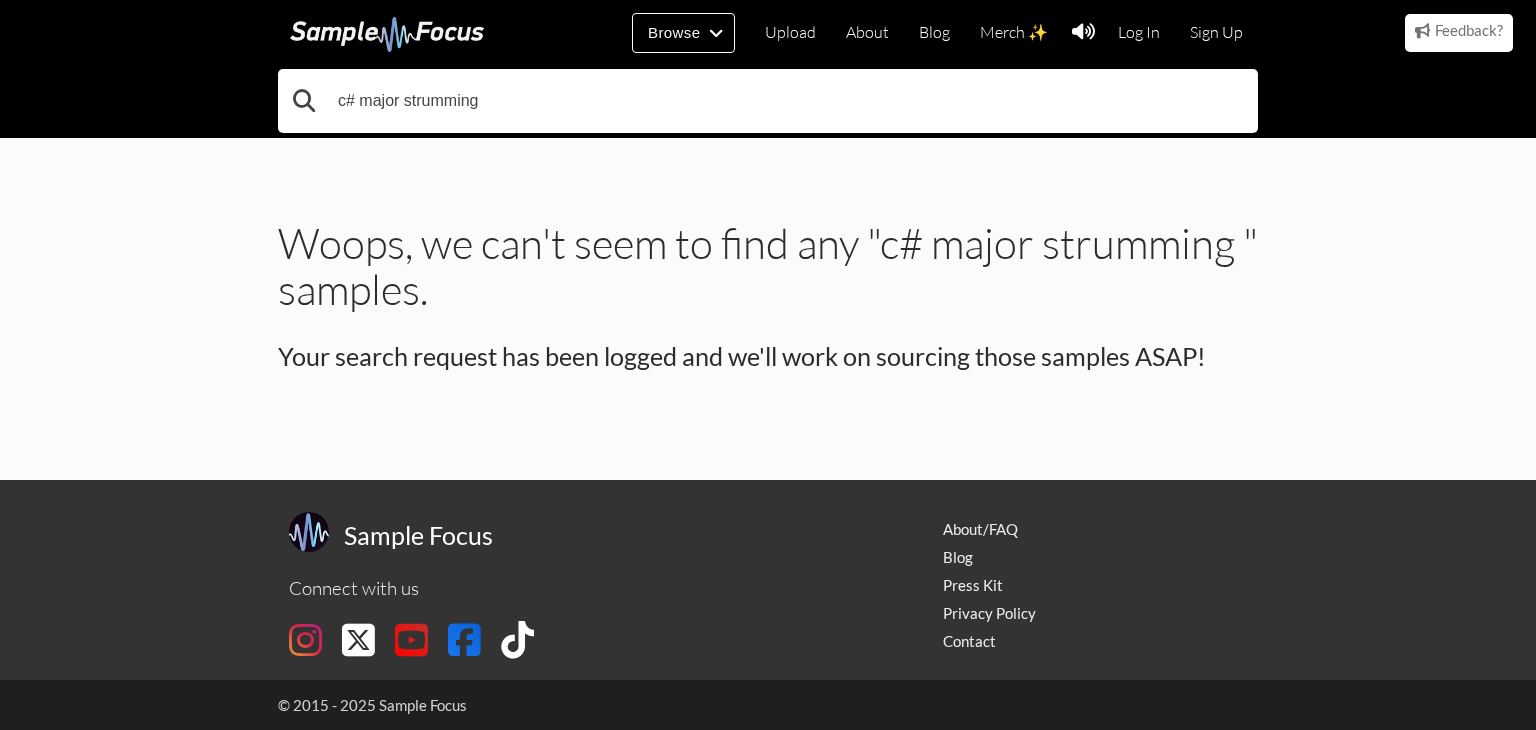 click on "c# major strumming" at bounding box center (768, 101) 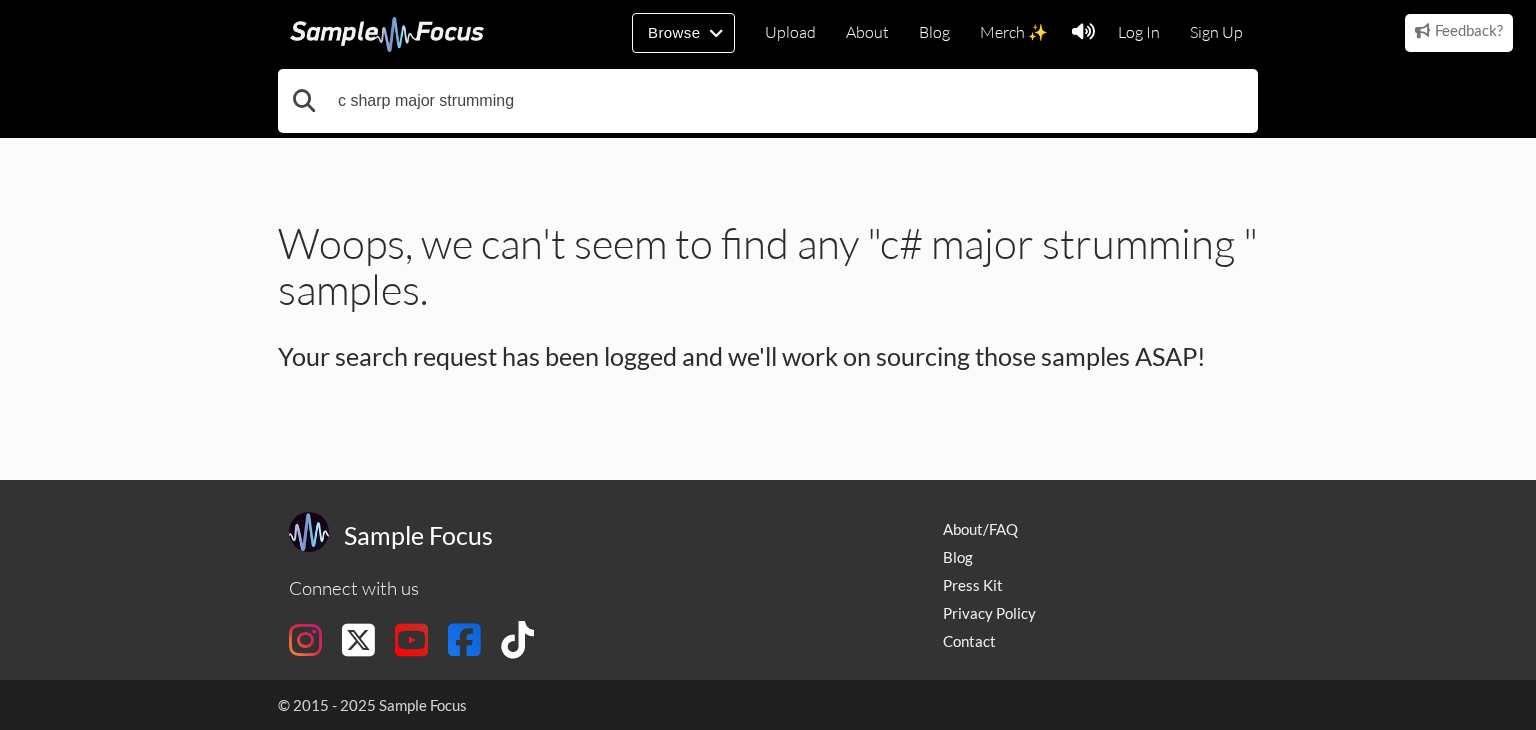 type on "c sharp major strumming" 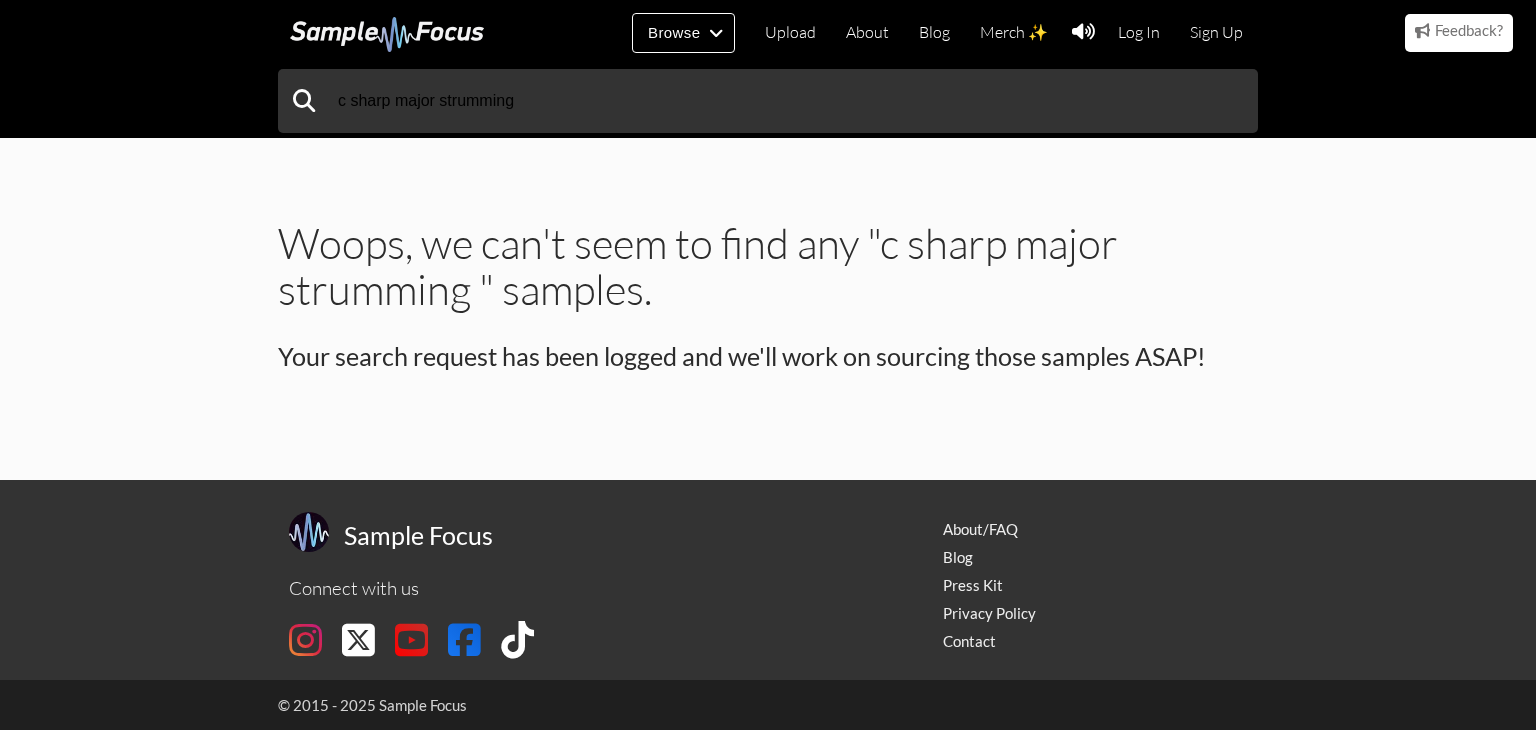 scroll, scrollTop: 0, scrollLeft: 0, axis: both 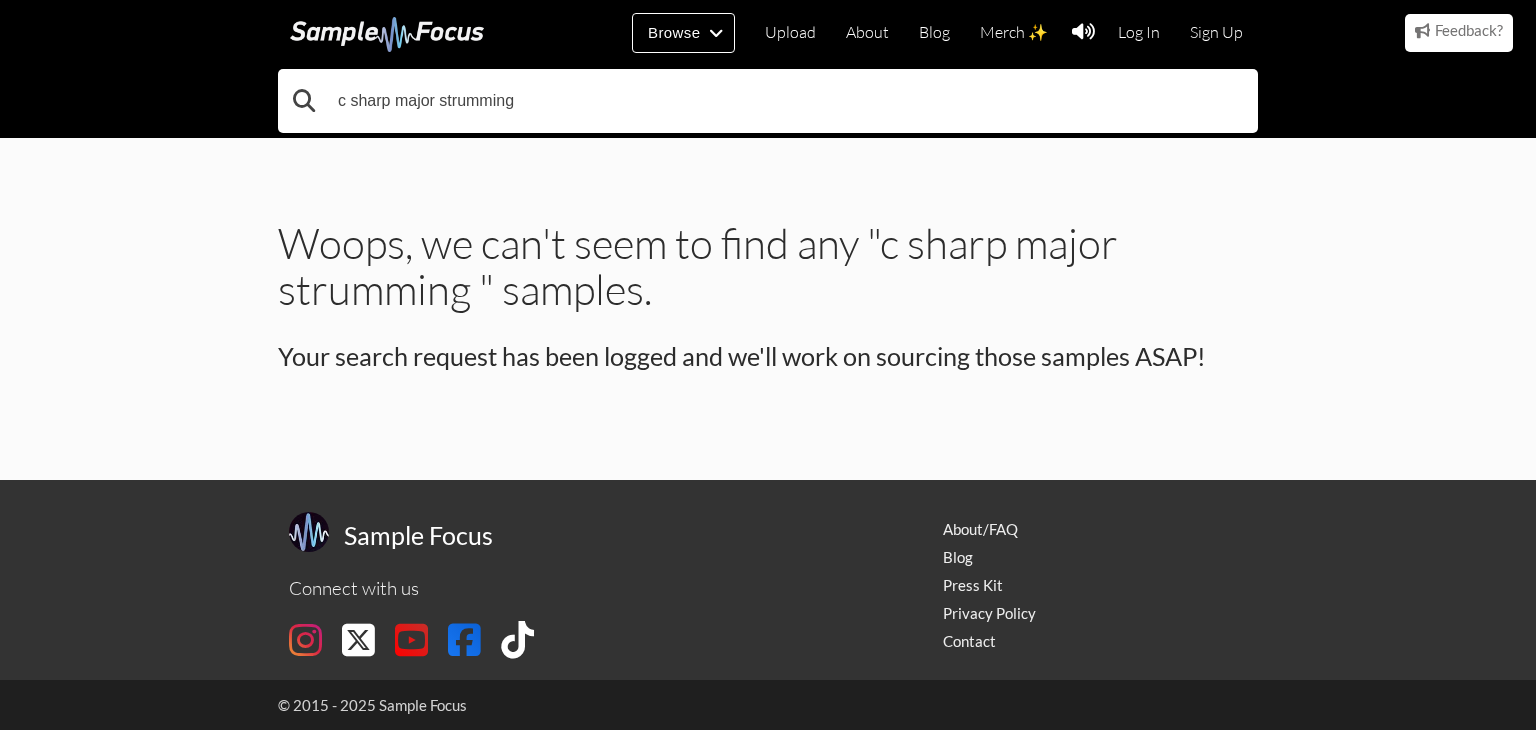 click on "c sharp major strumming" at bounding box center (768, 101) 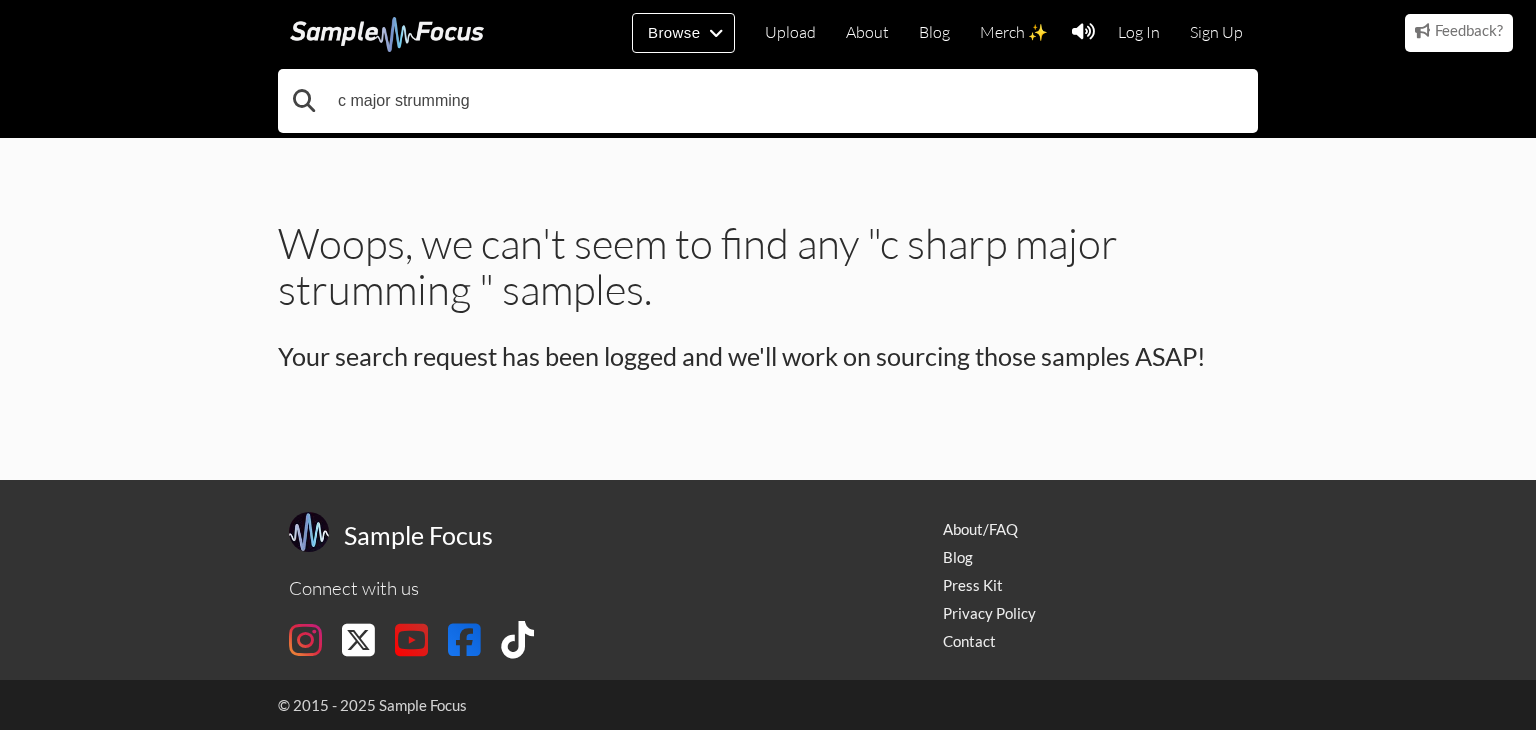 type on "c major strumming" 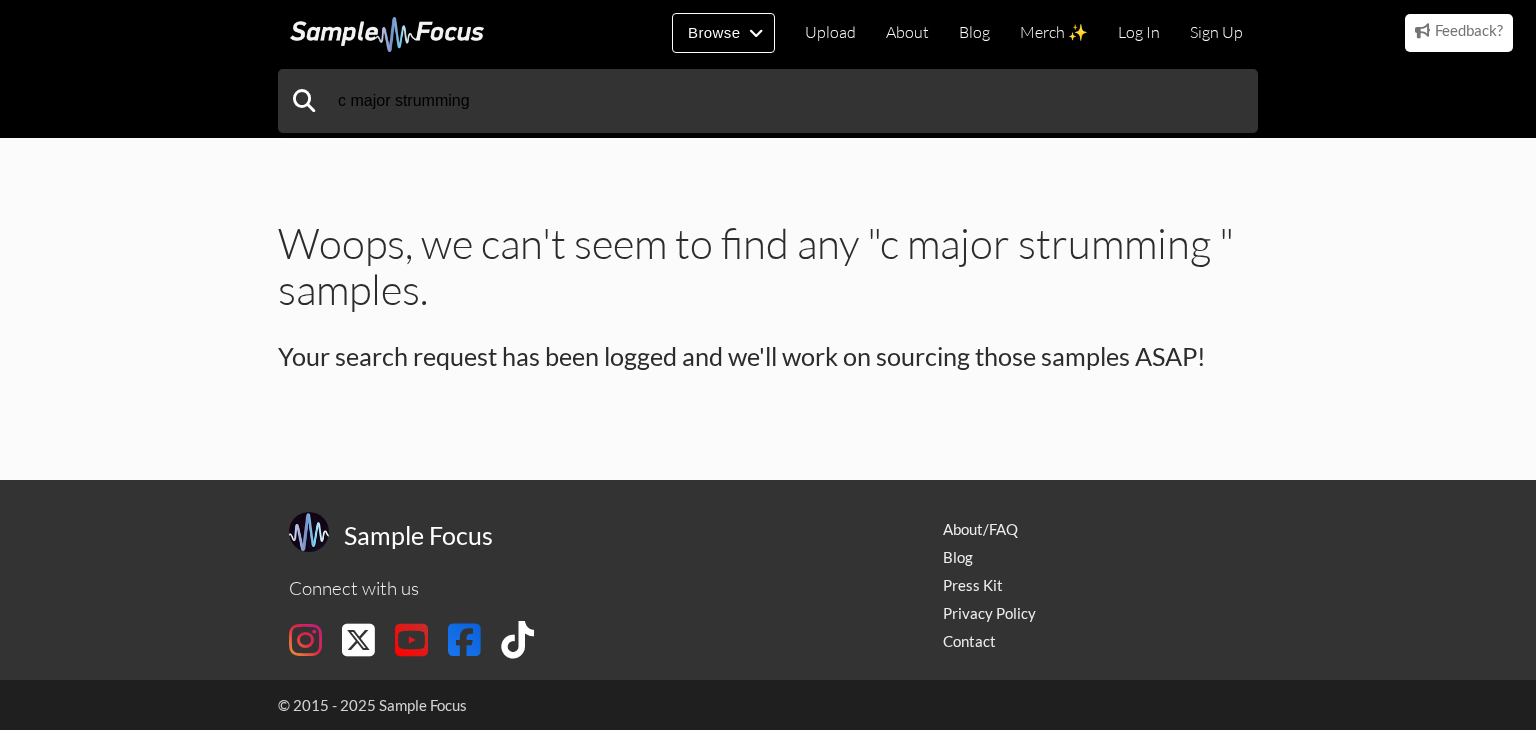 scroll, scrollTop: 0, scrollLeft: 0, axis: both 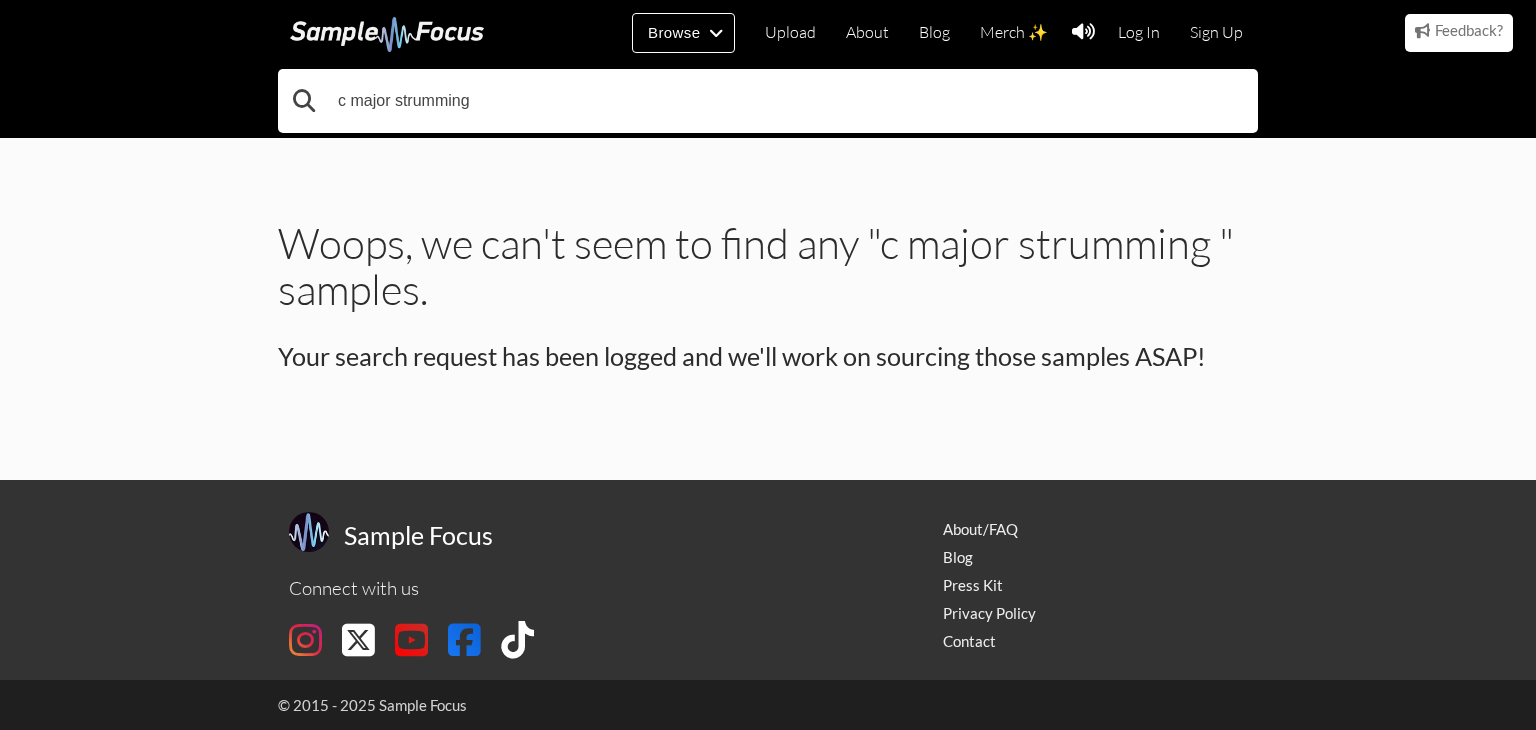 click on "c major strumming" at bounding box center (768, 101) 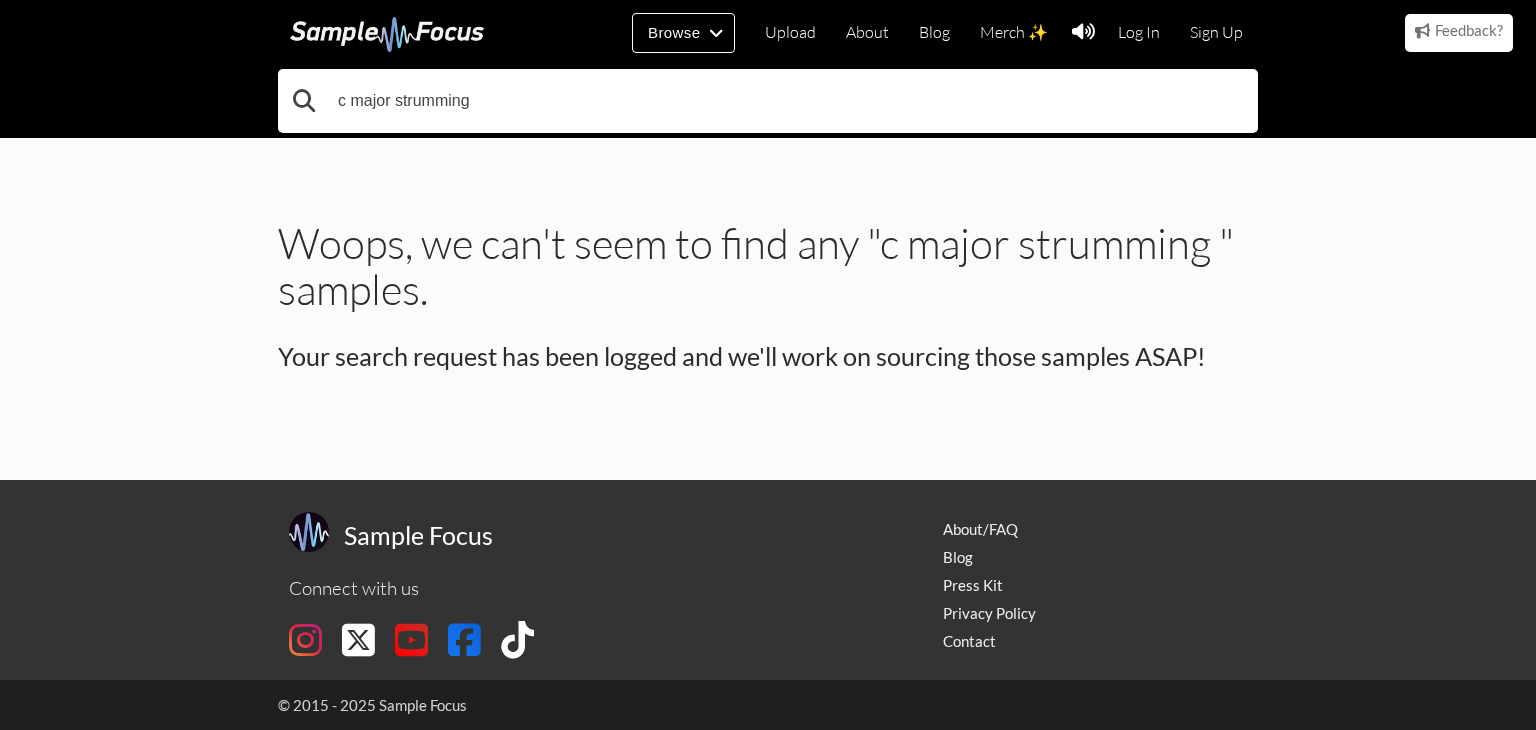 click on "c major strumming" at bounding box center [768, 101] 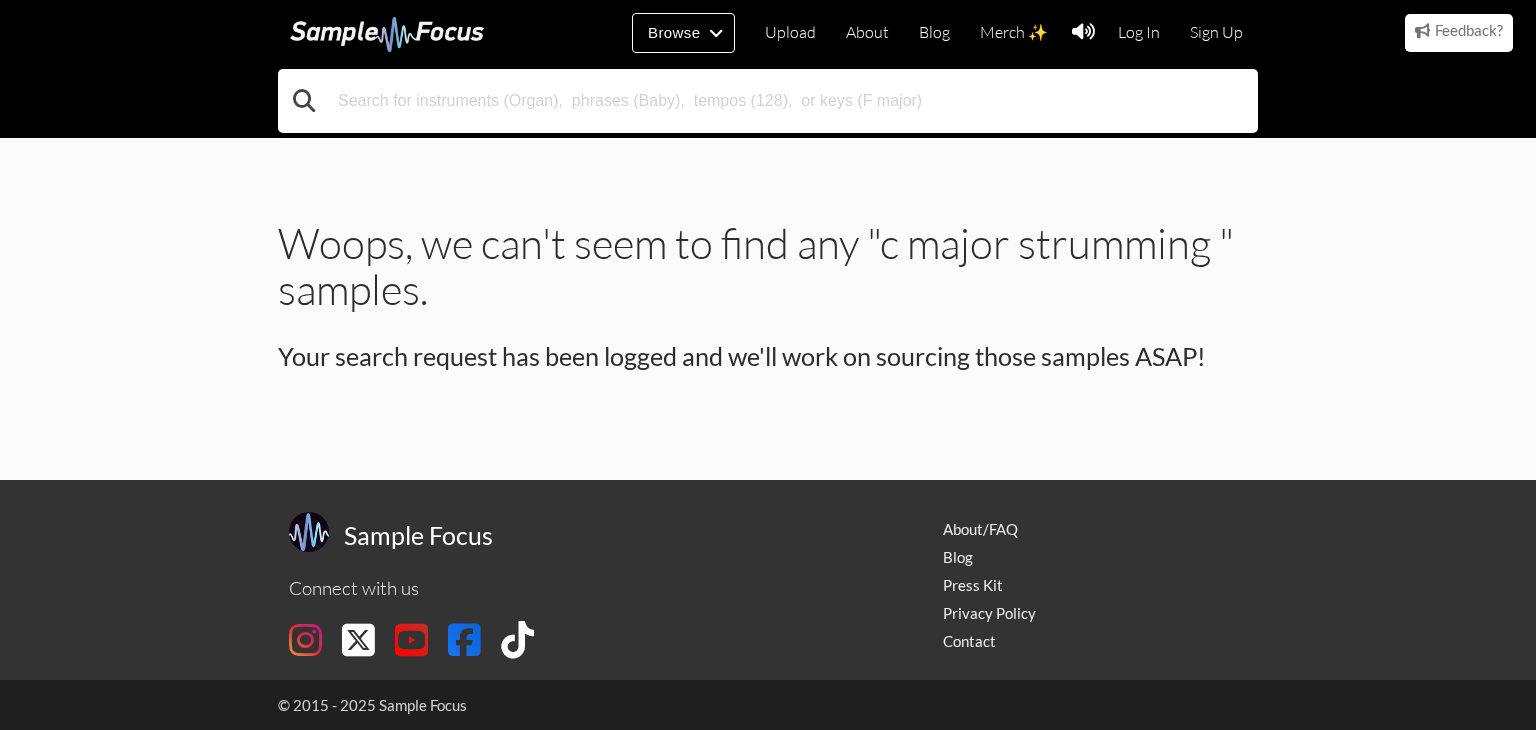 type 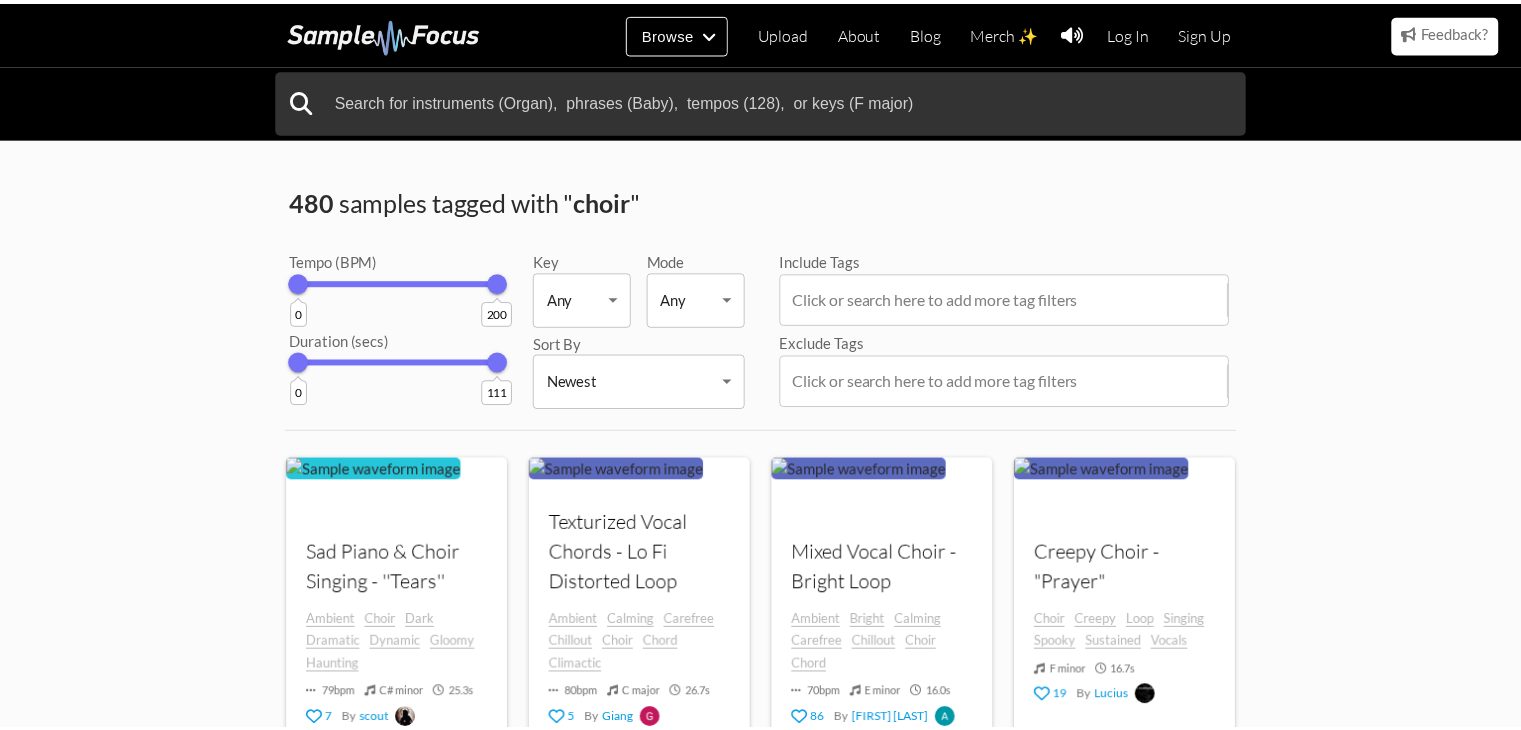 scroll, scrollTop: 0, scrollLeft: 0, axis: both 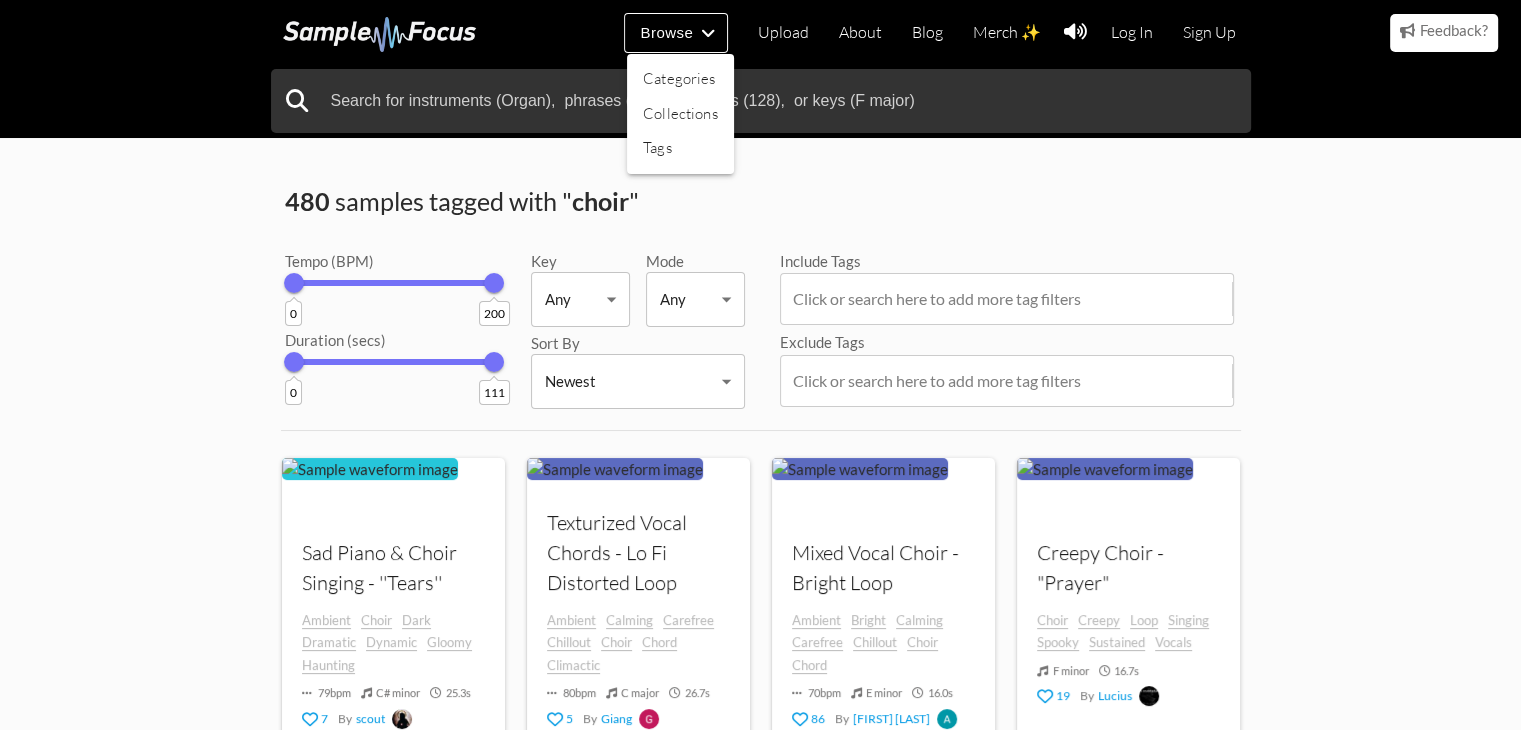 click at bounding box center (760, 365) 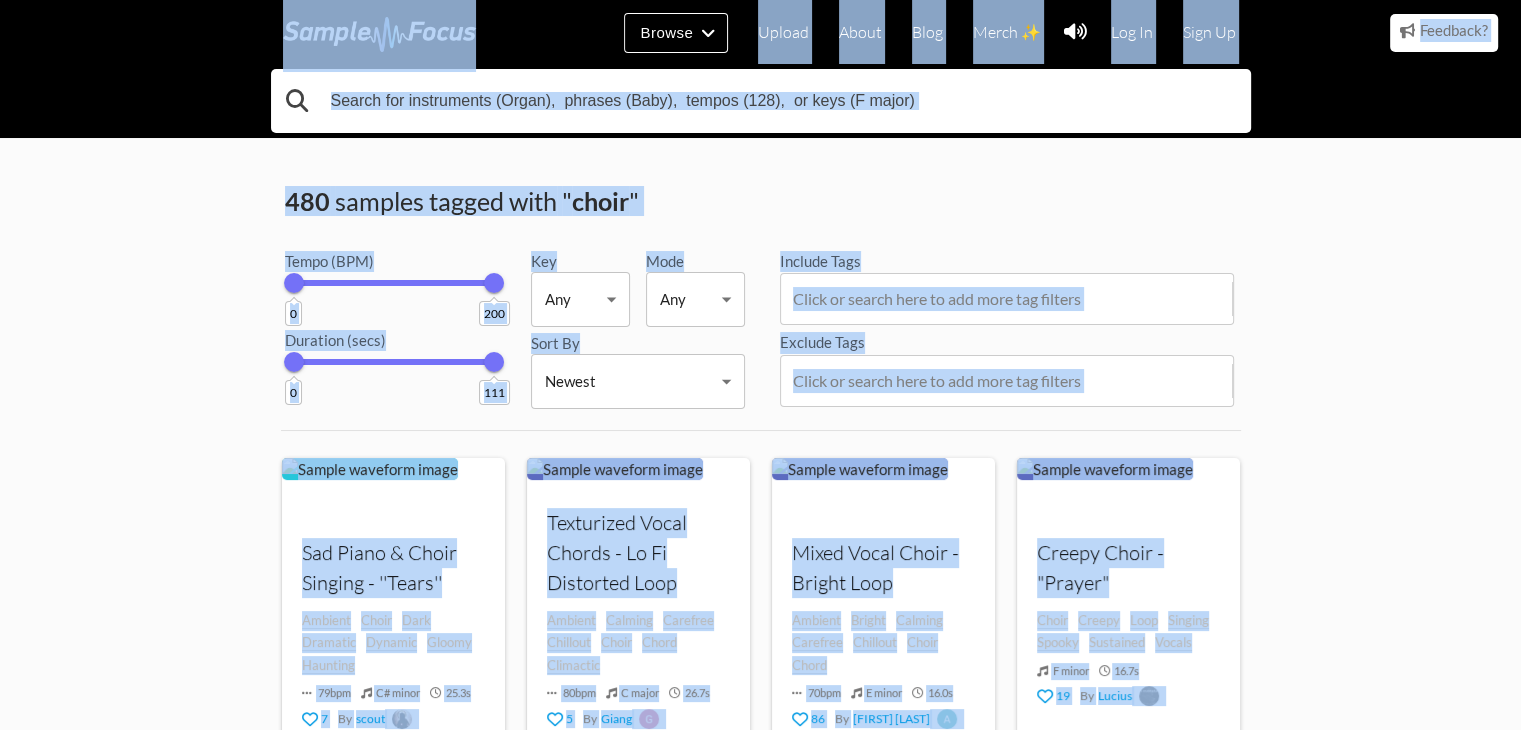 click at bounding box center [761, 101] 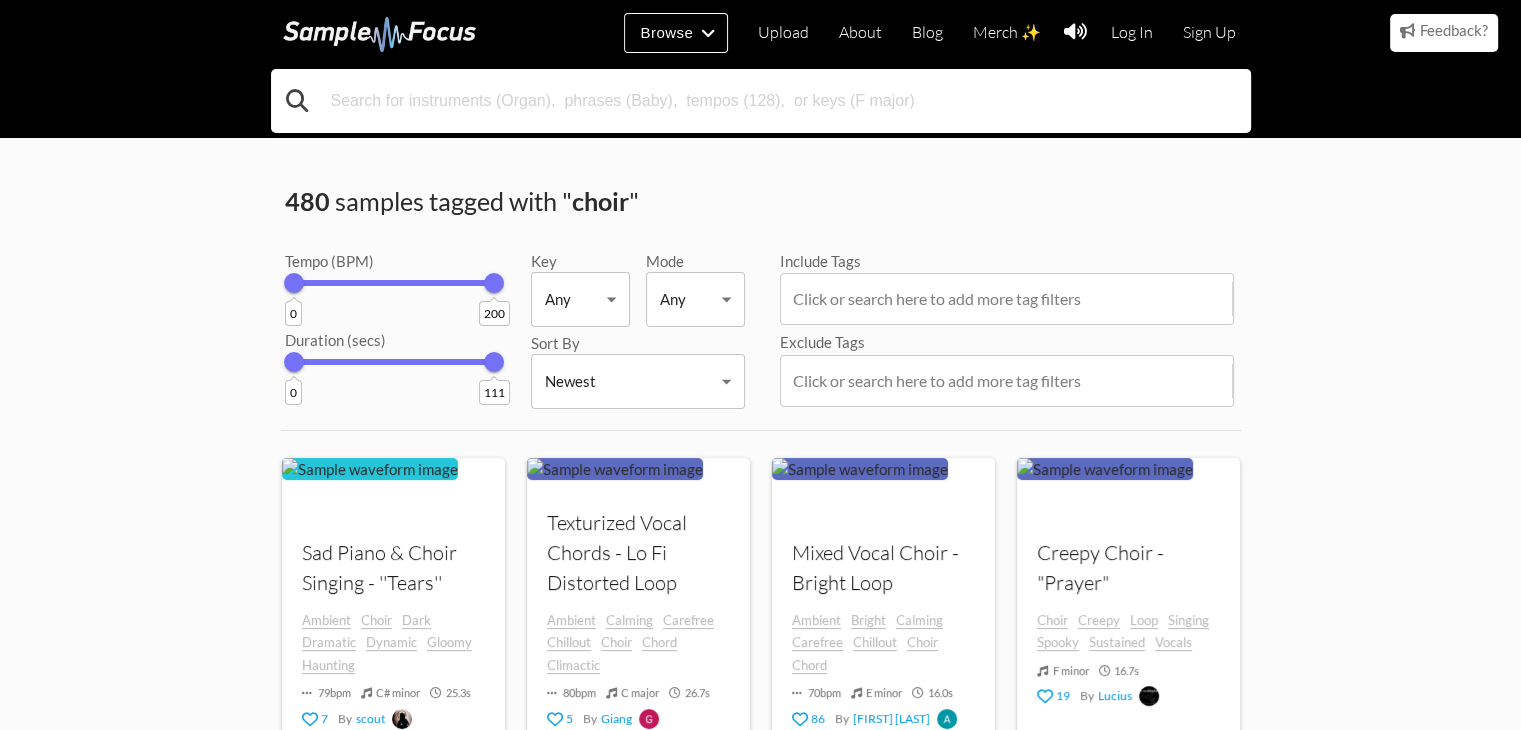 click at bounding box center [761, 101] 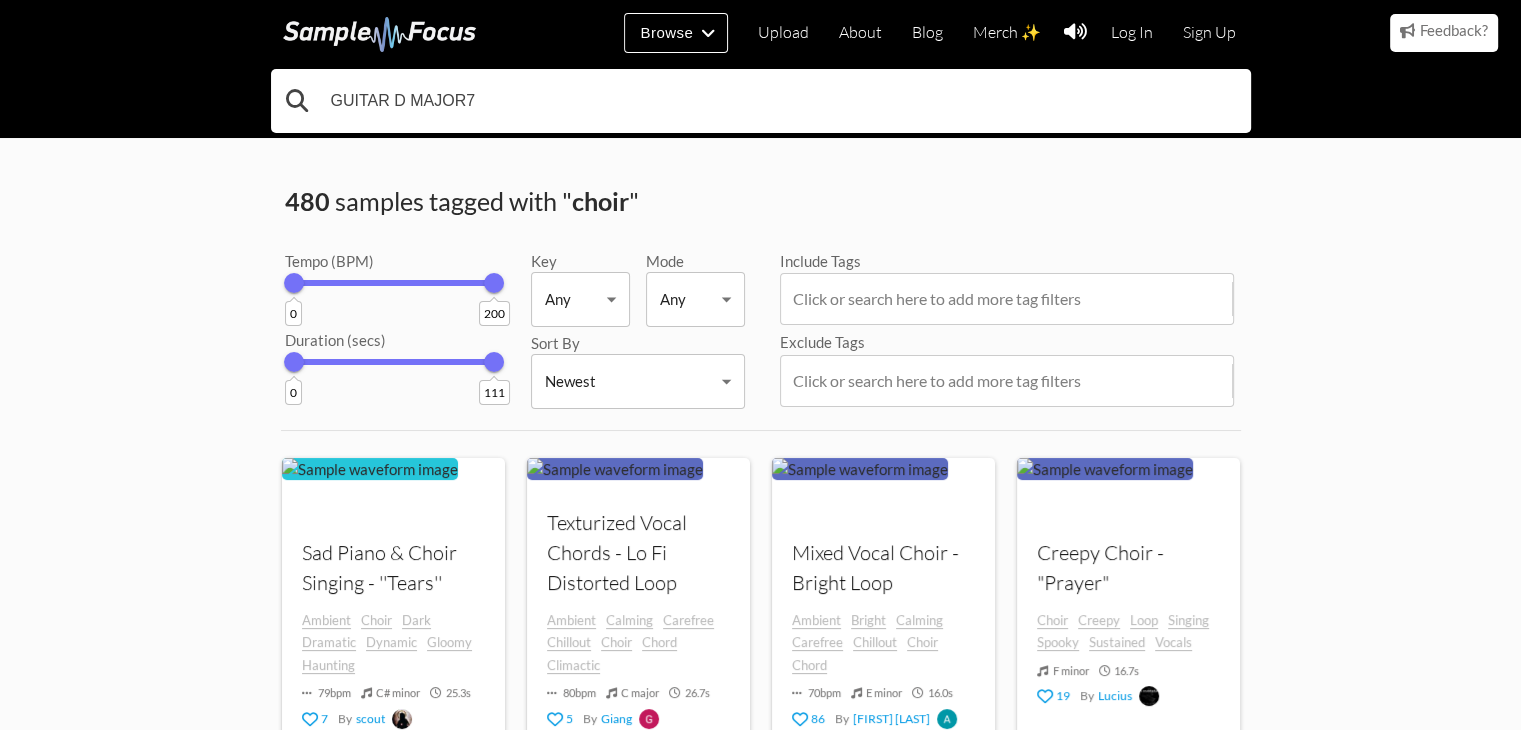 type on "GUITAR D MAJOR7" 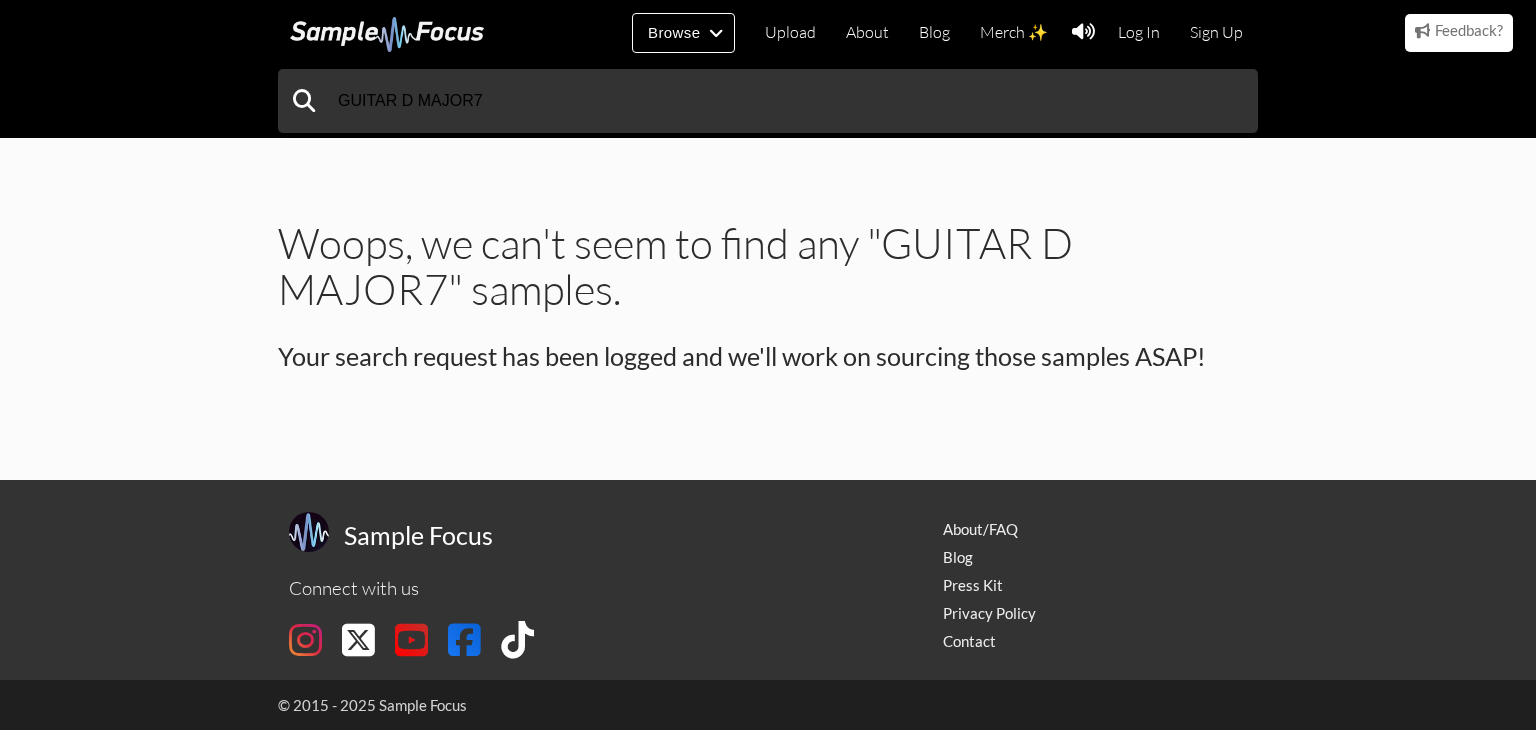 scroll, scrollTop: 0, scrollLeft: 0, axis: both 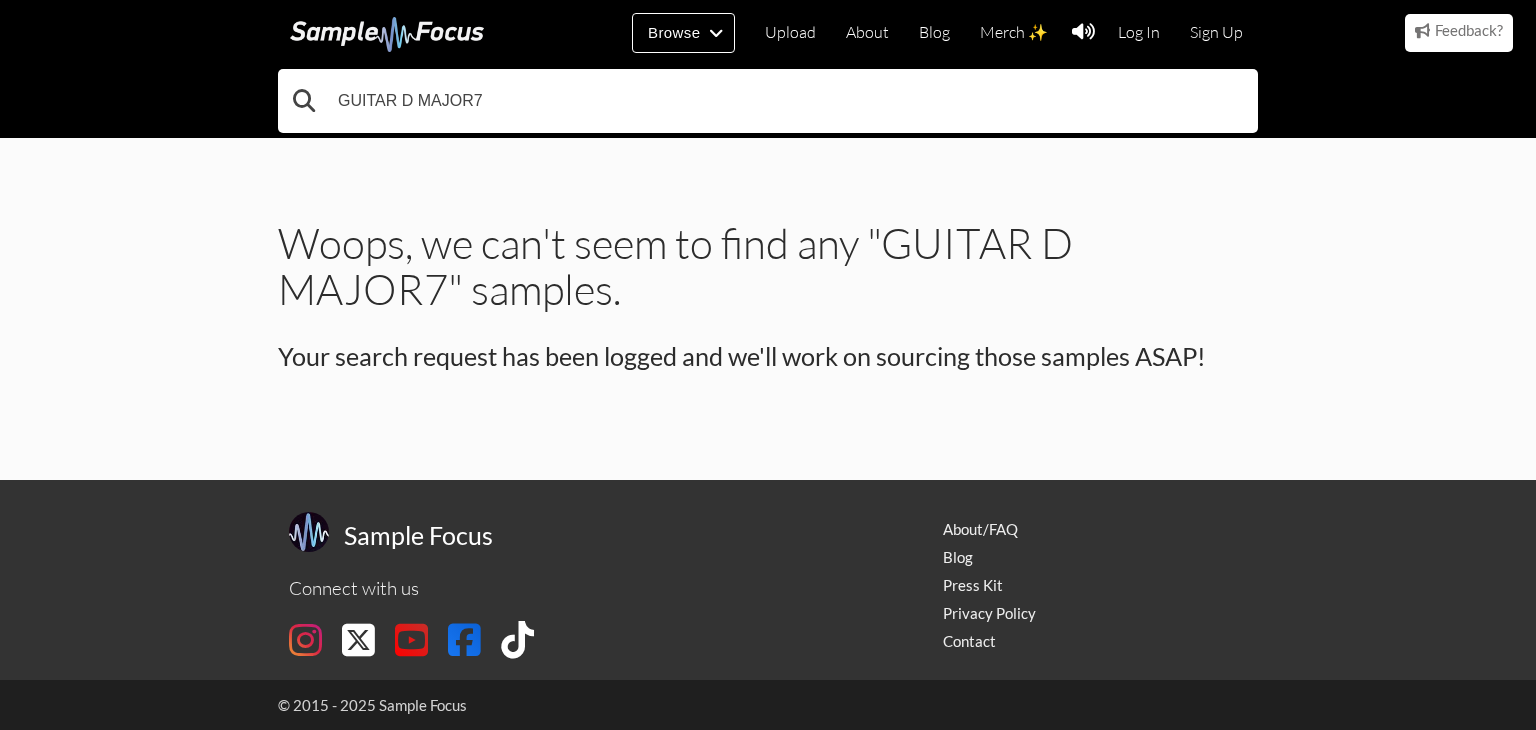 click on "GUITAR D MAJOR7" at bounding box center [768, 101] 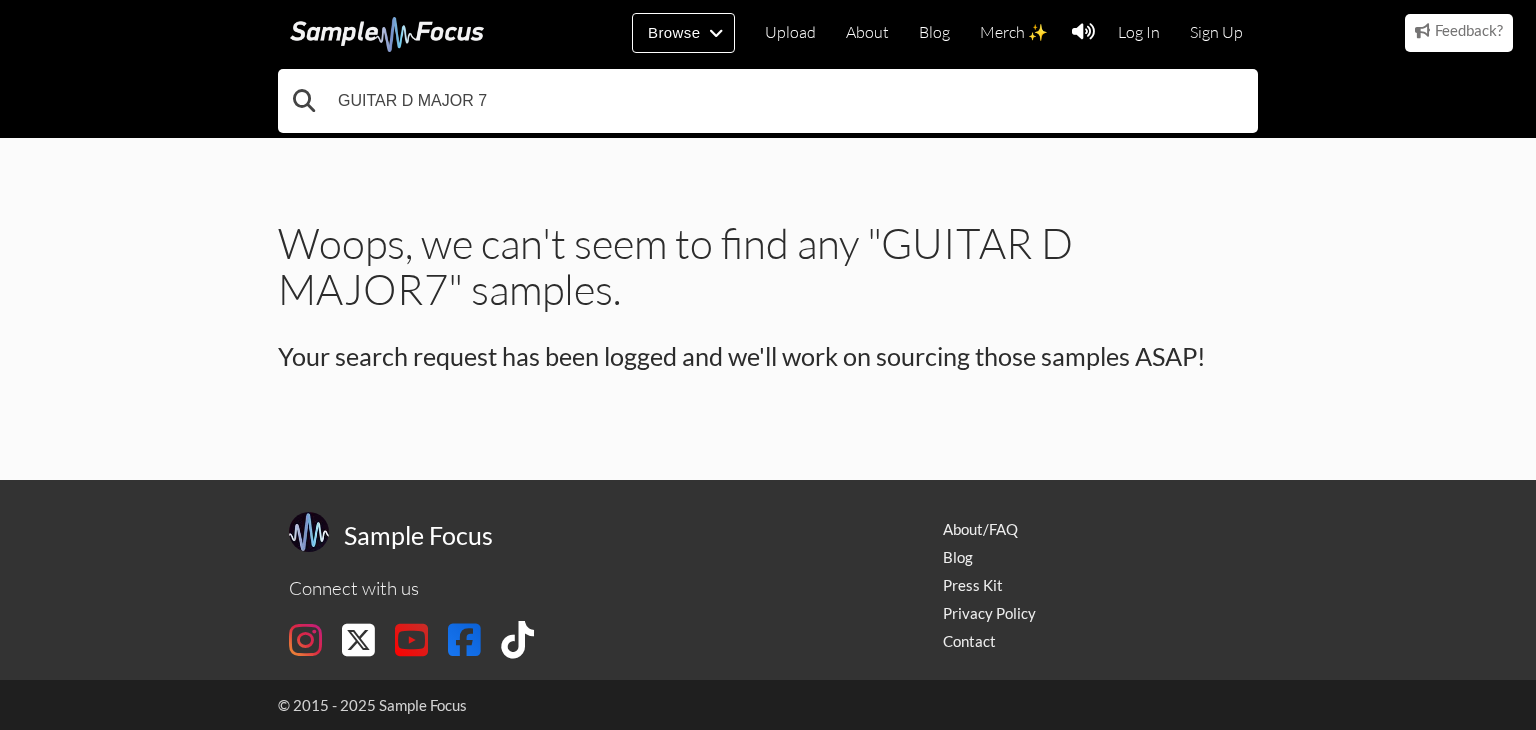 type on "GUITAR D MAJOR 7" 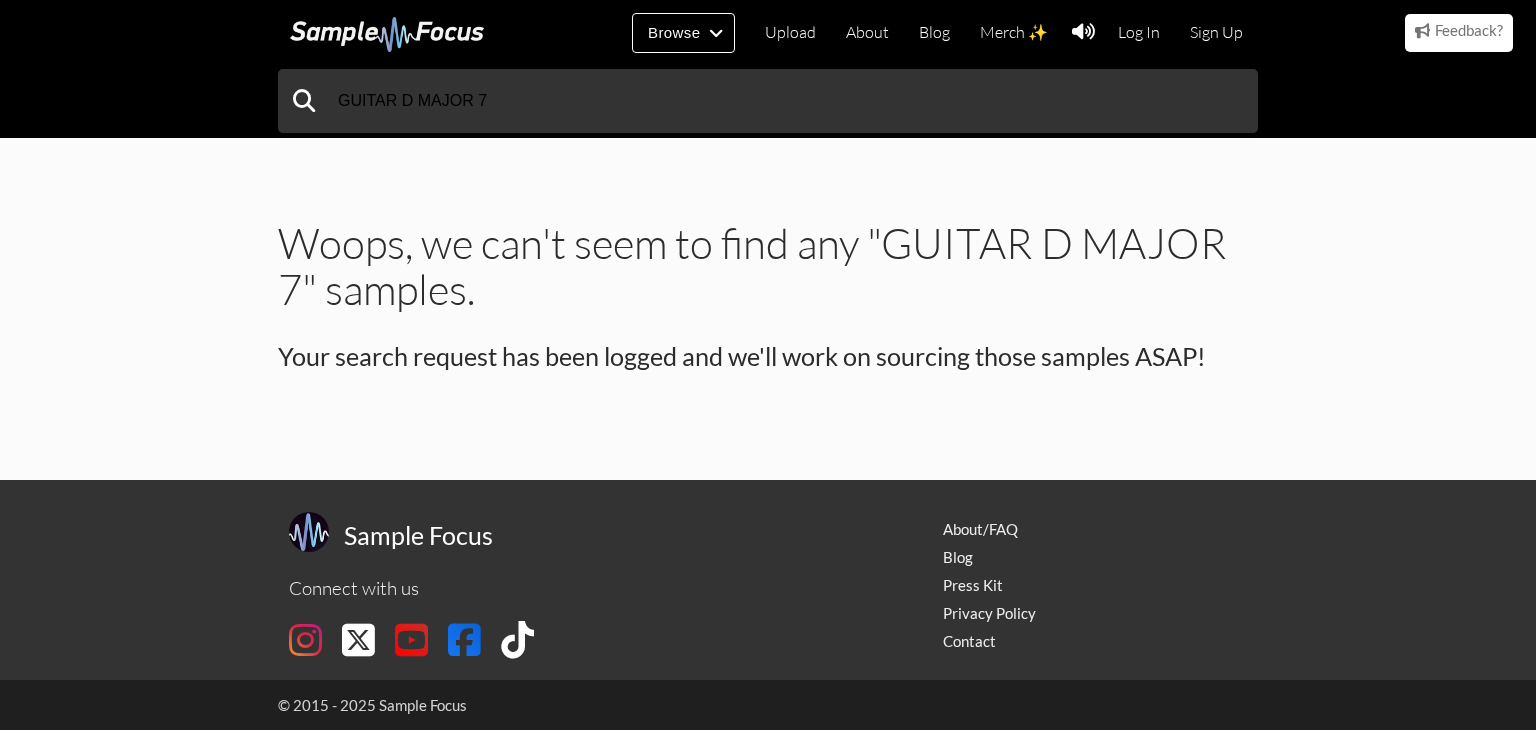 scroll, scrollTop: 0, scrollLeft: 0, axis: both 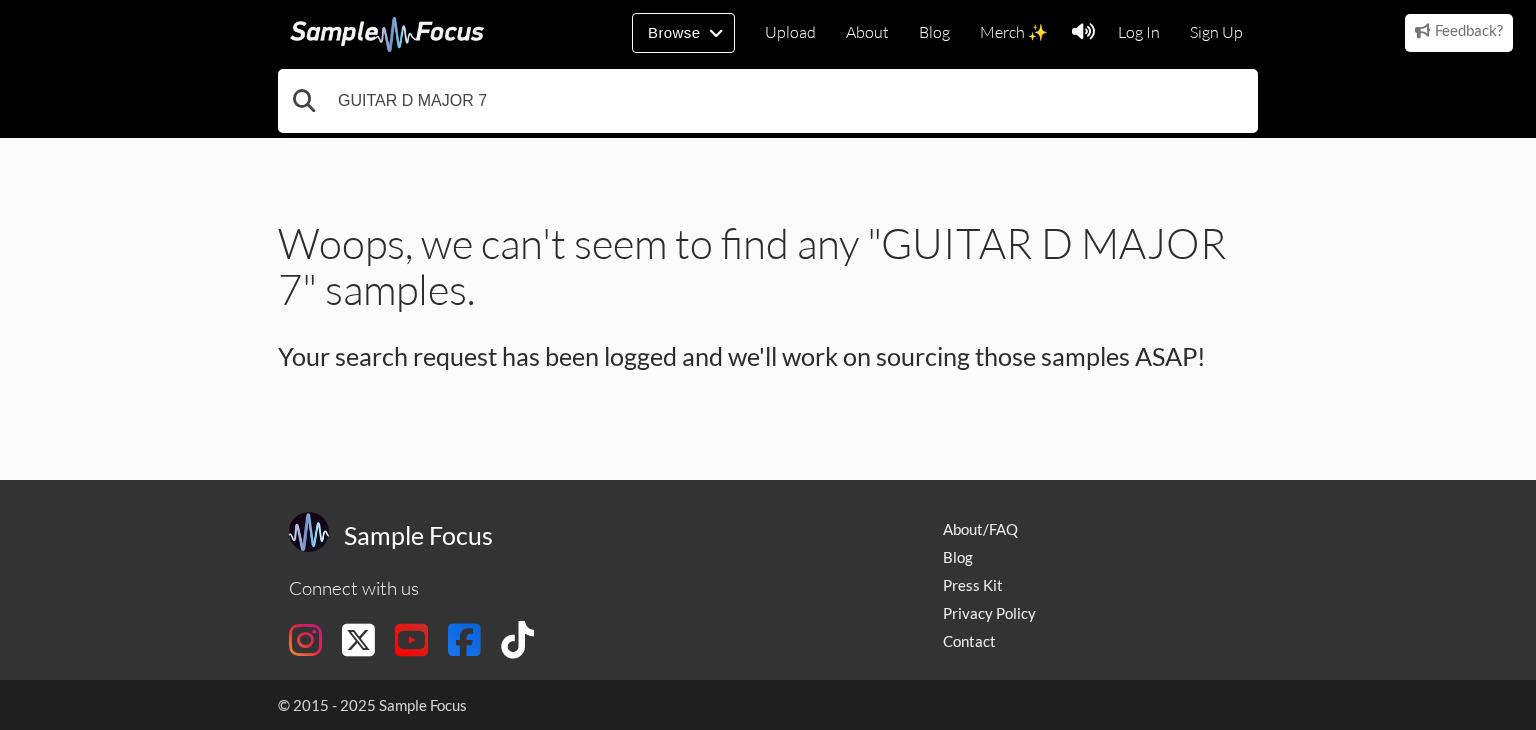 click on "GUITAR D MAJOR 7" at bounding box center [768, 101] 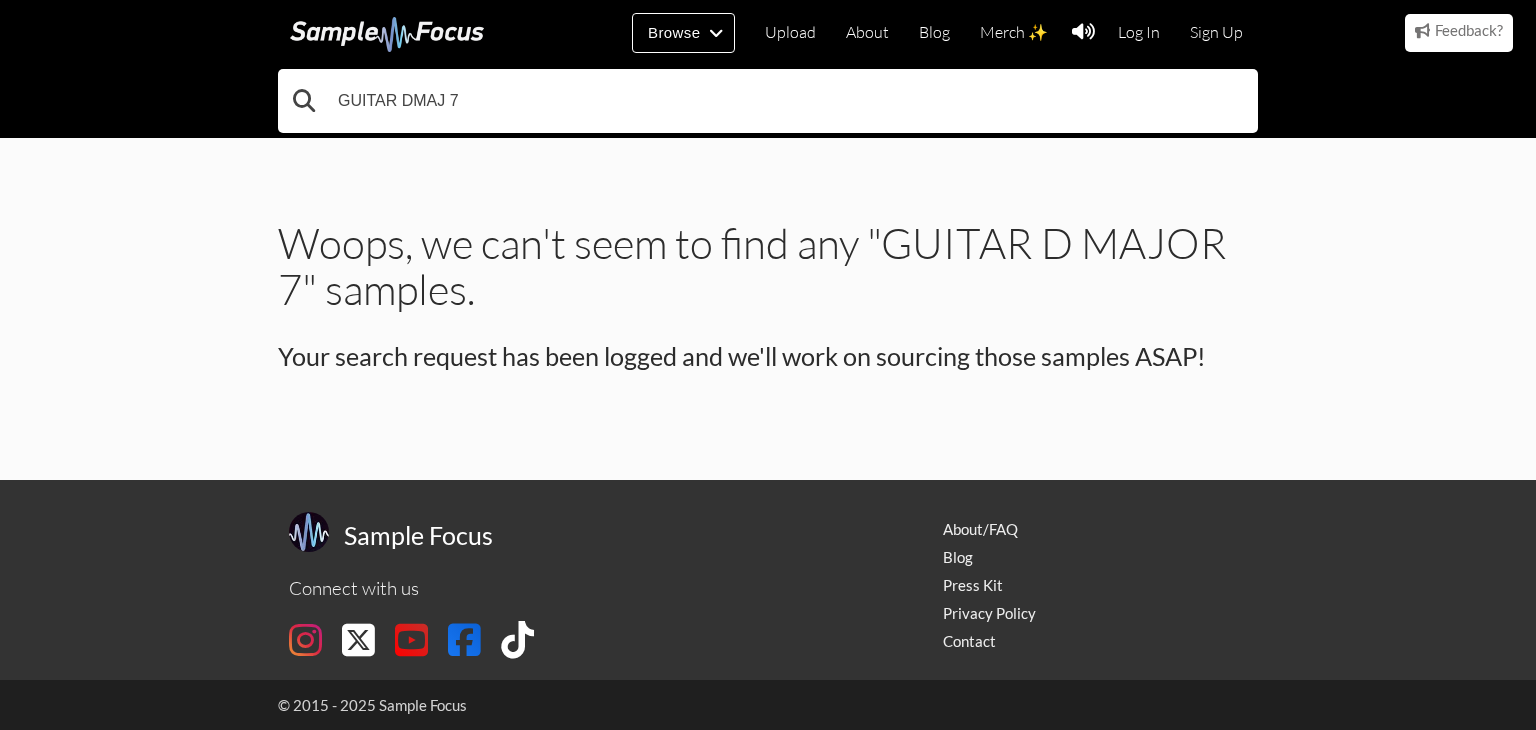 type on "GUITAR DMAJ 7" 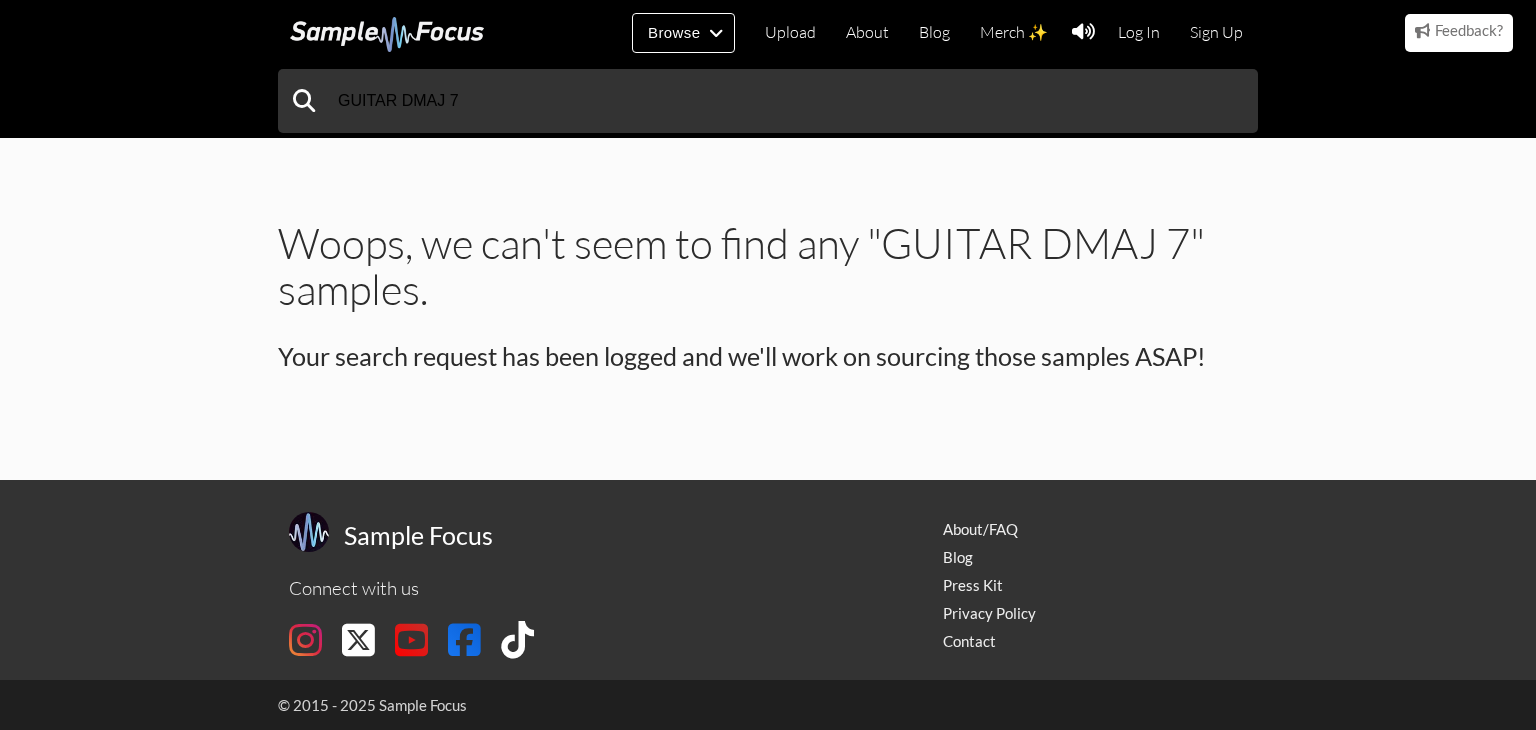 scroll, scrollTop: 0, scrollLeft: 0, axis: both 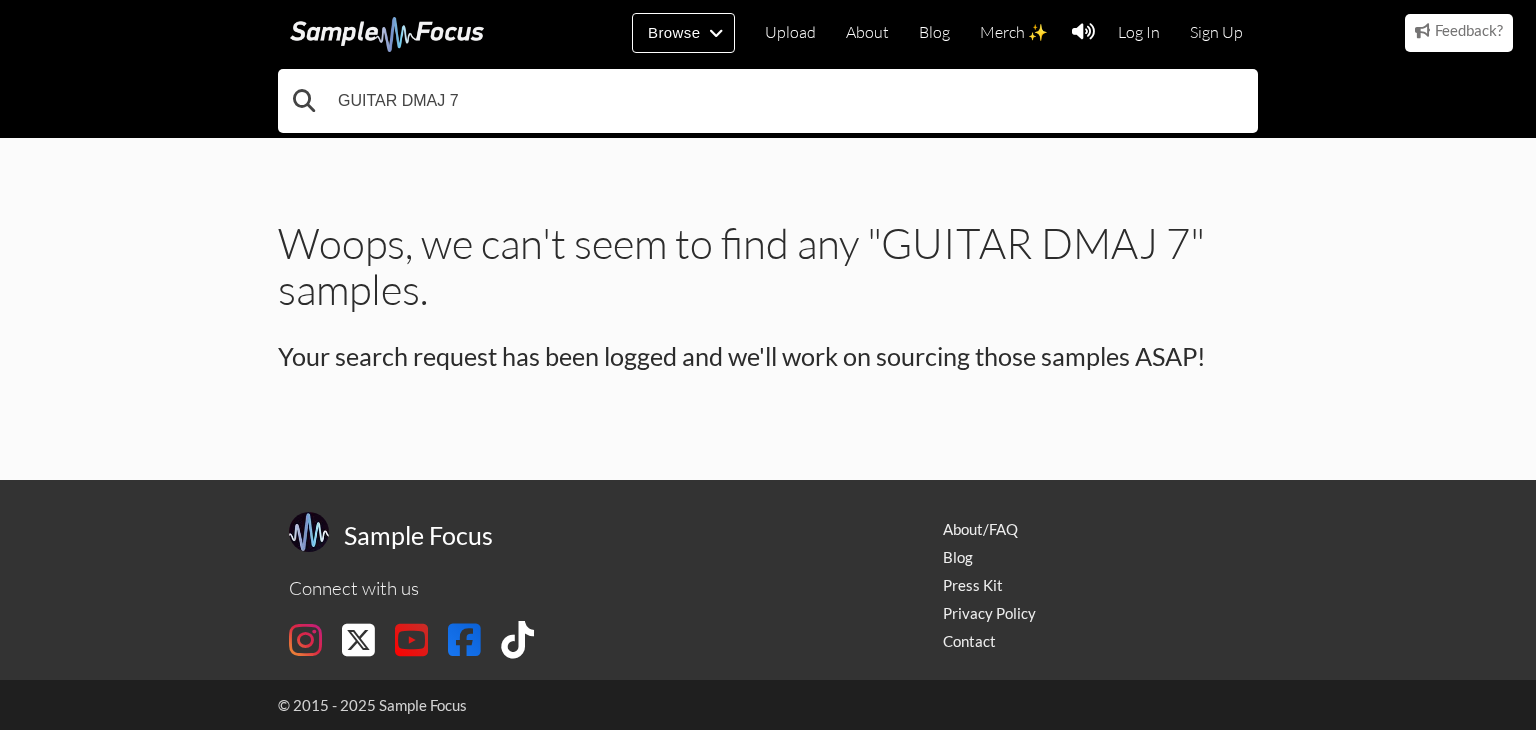 click on "GUITAR DMAJ 7" at bounding box center [768, 101] 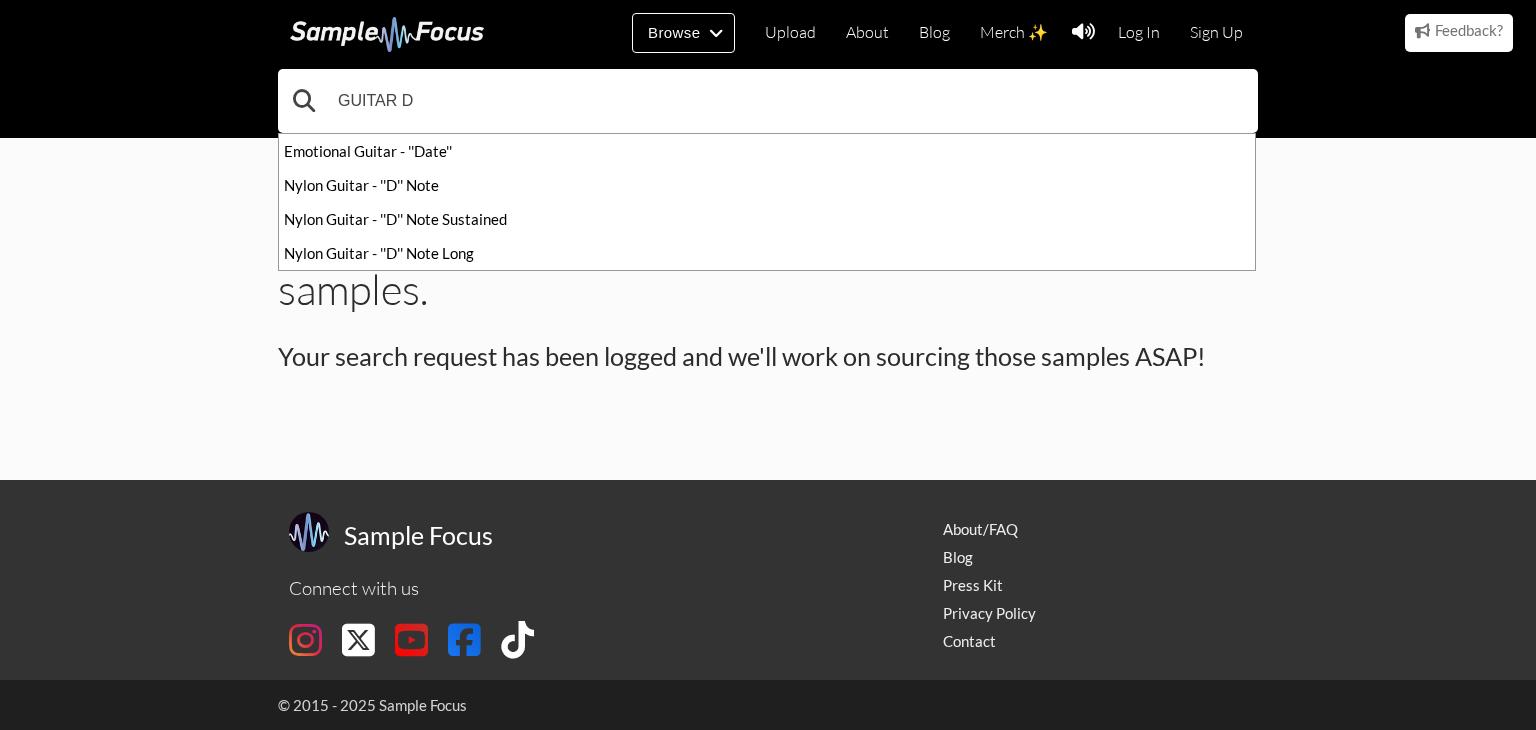 type on "GUITAR D" 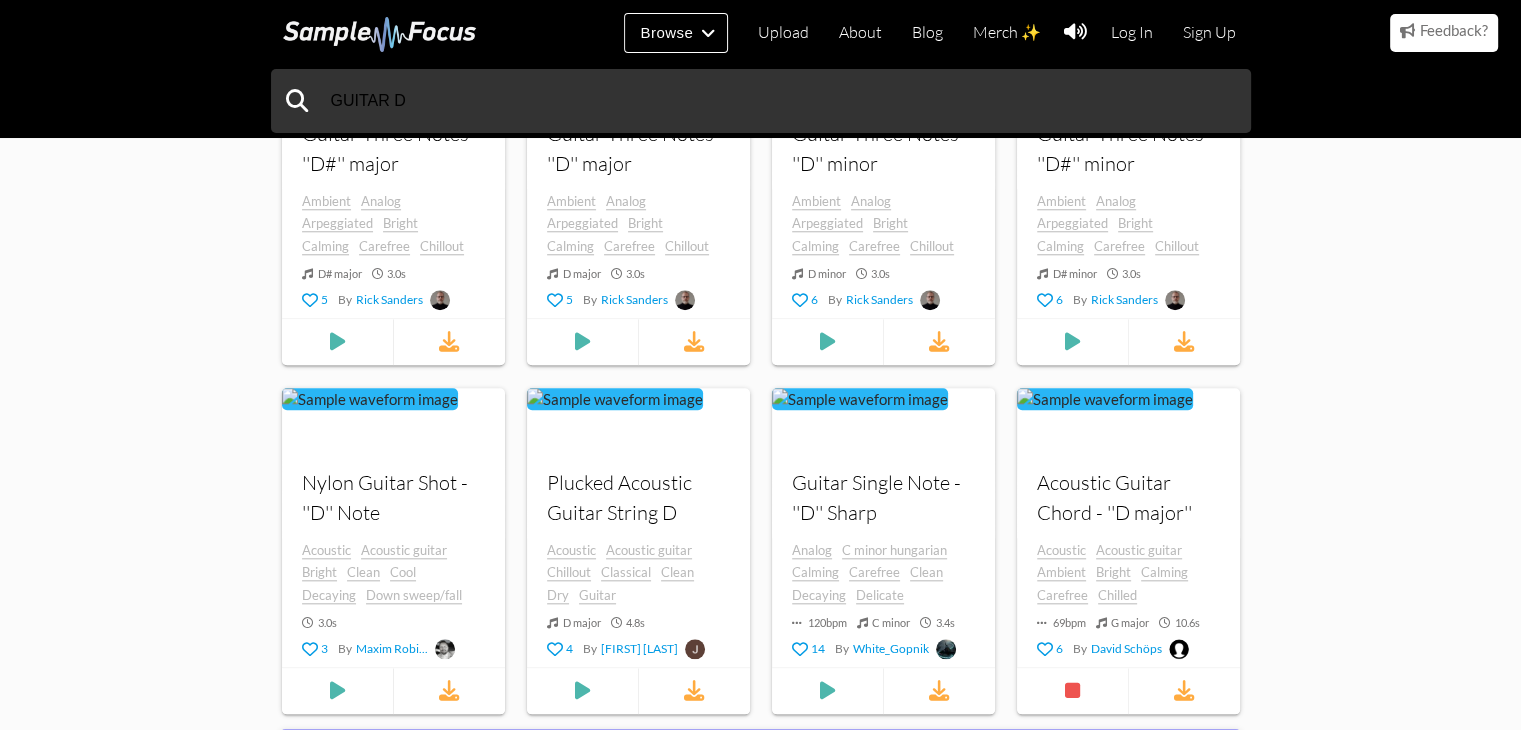 scroll, scrollTop: 2000, scrollLeft: 0, axis: vertical 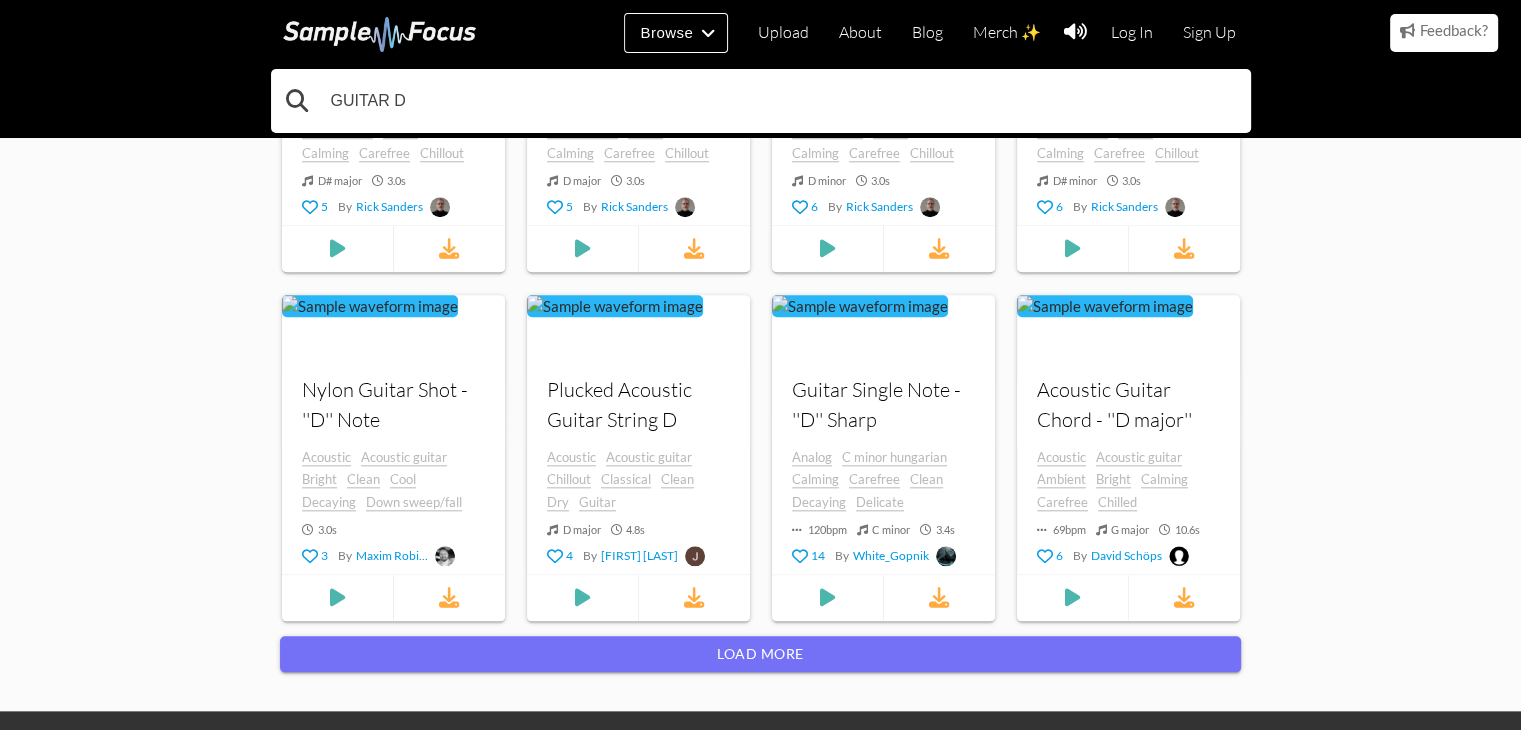 click on "GUITAR D" at bounding box center [761, 101] 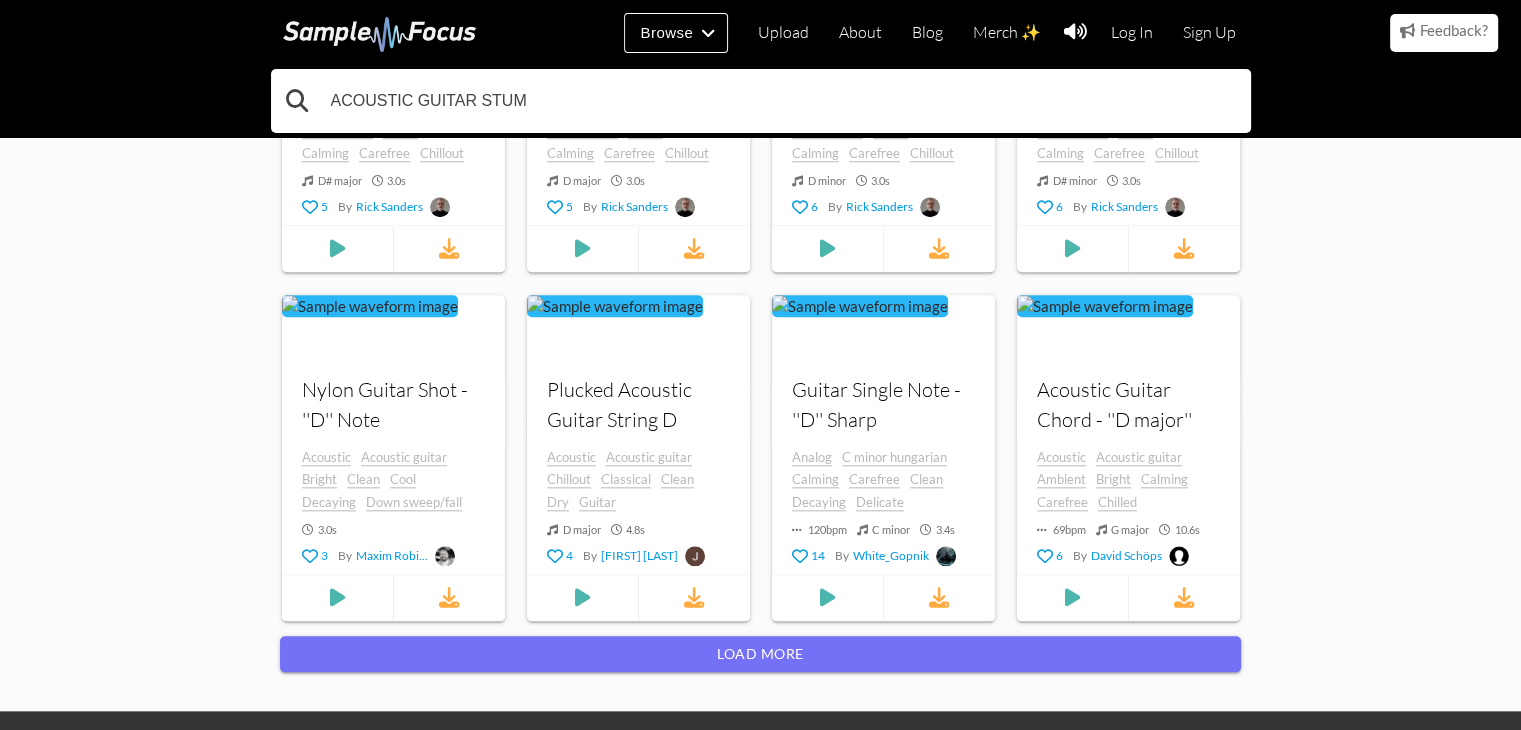 type on "ACOUSTIC GUITAR STUM" 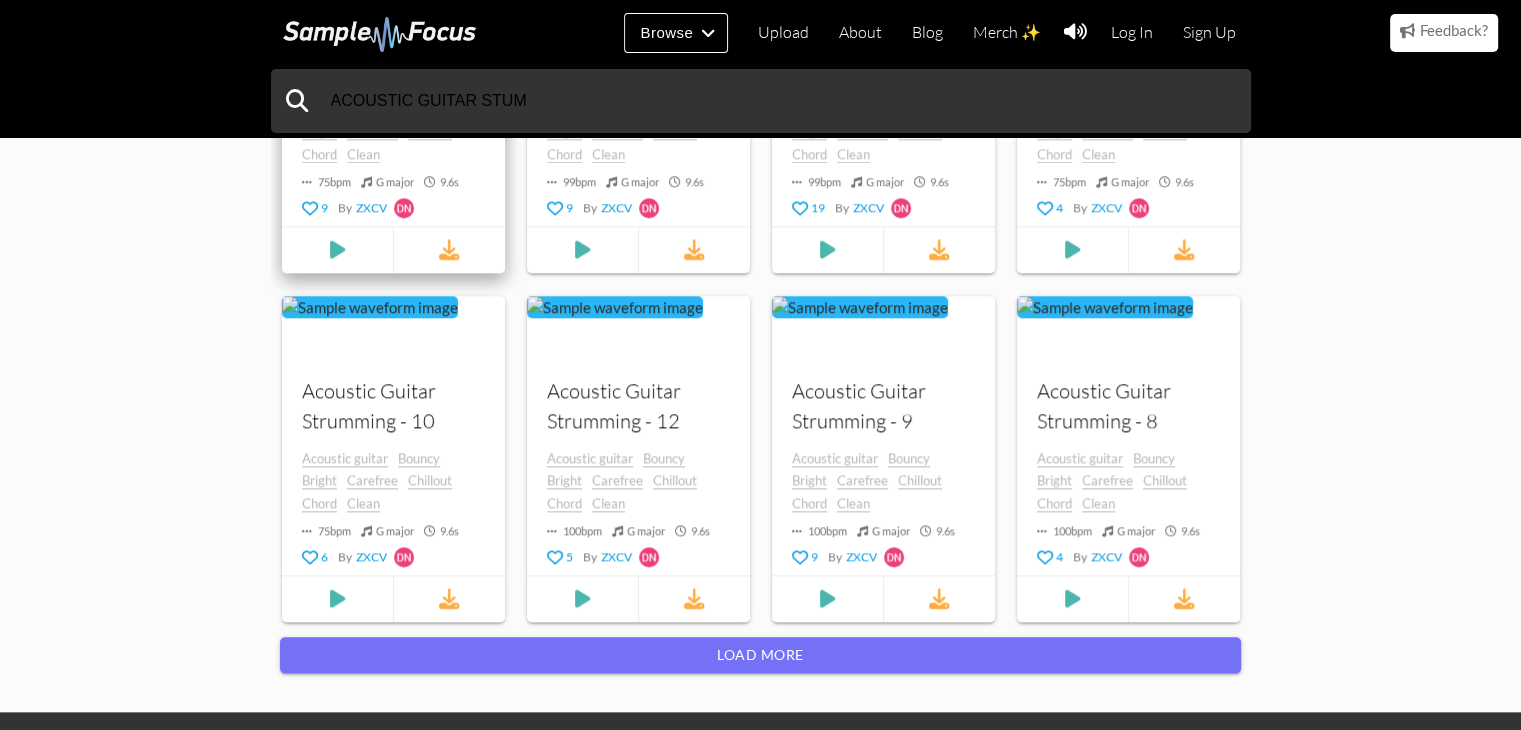 scroll, scrollTop: 2000, scrollLeft: 0, axis: vertical 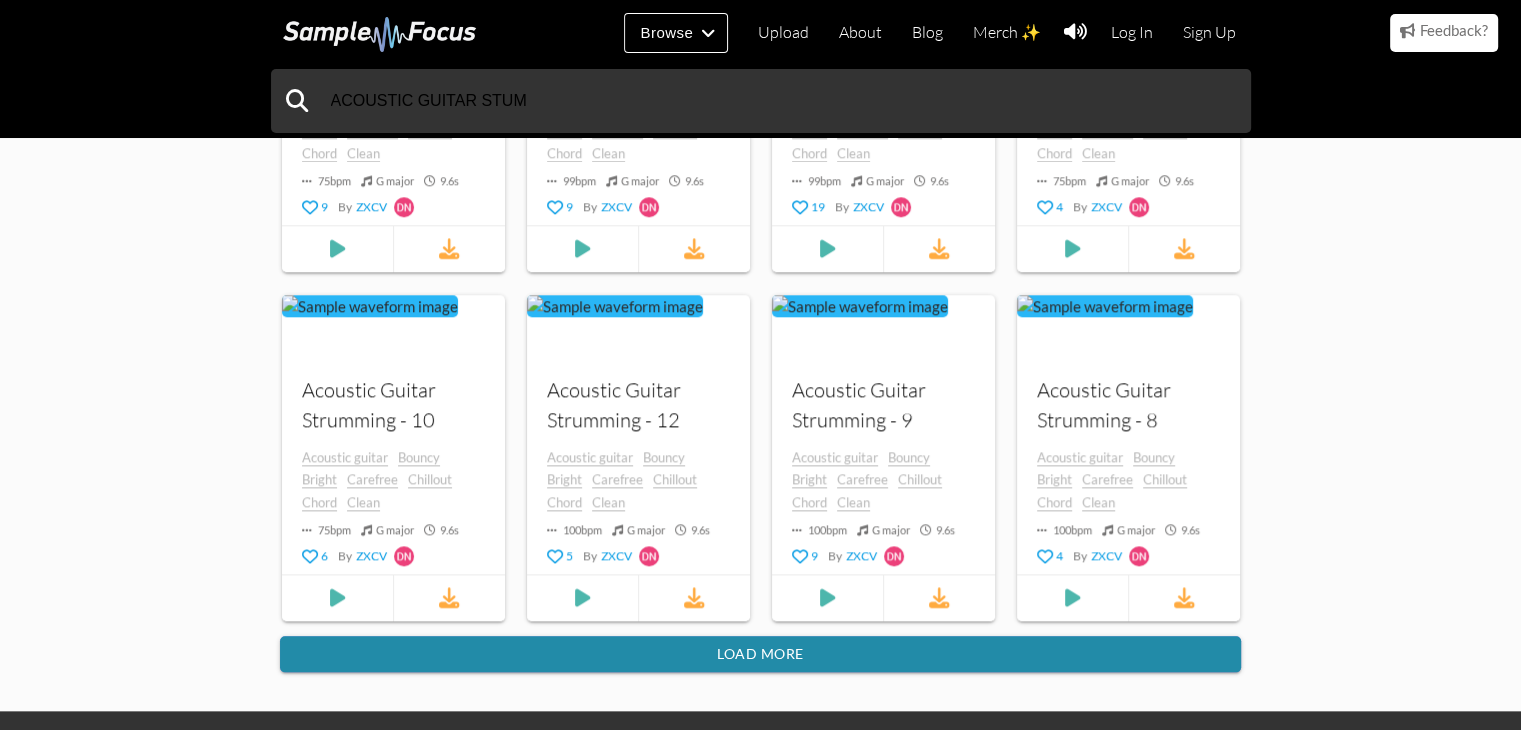 drag, startPoint x: 1012, startPoint y: 669, endPoint x: 1002, endPoint y: 667, distance: 10.198039 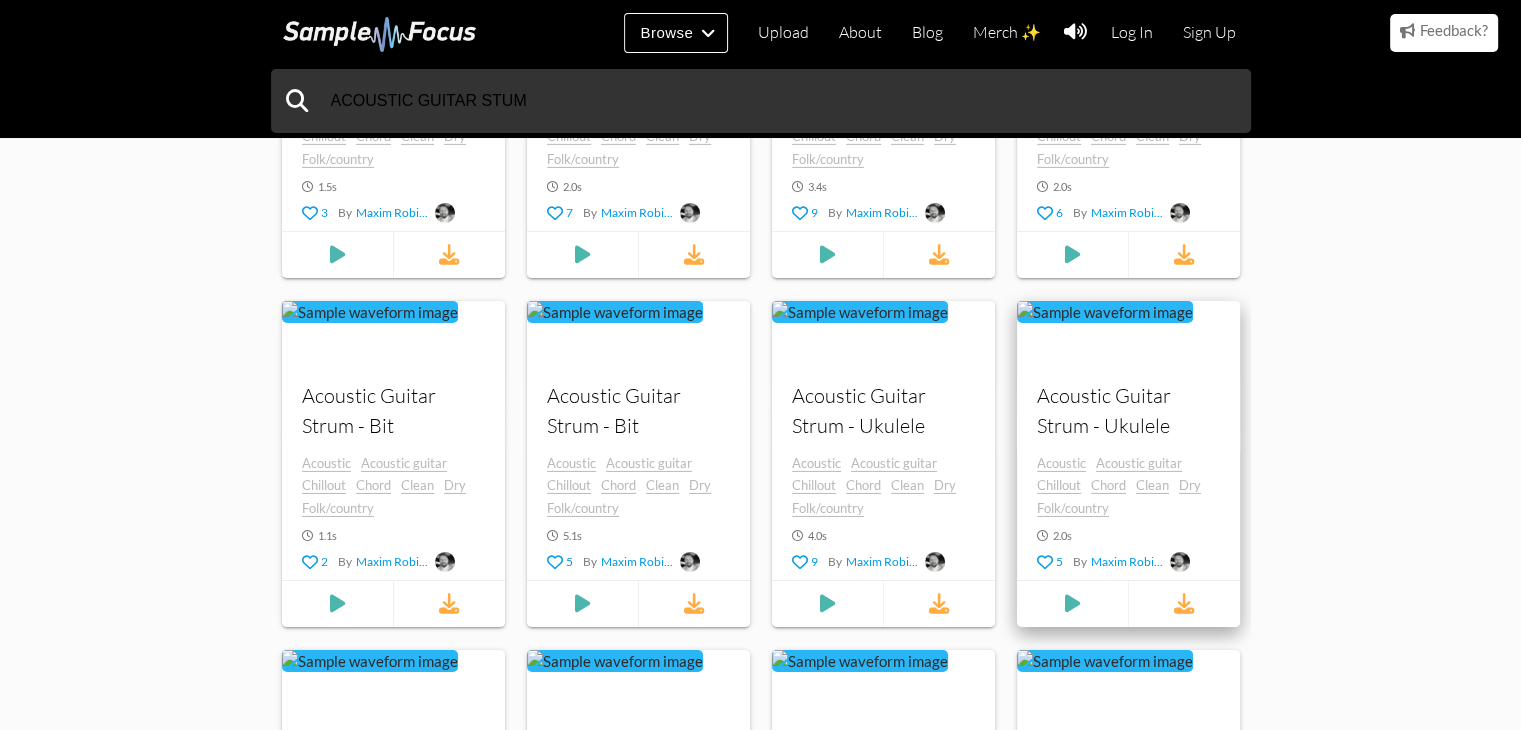 scroll, scrollTop: 6666, scrollLeft: 0, axis: vertical 